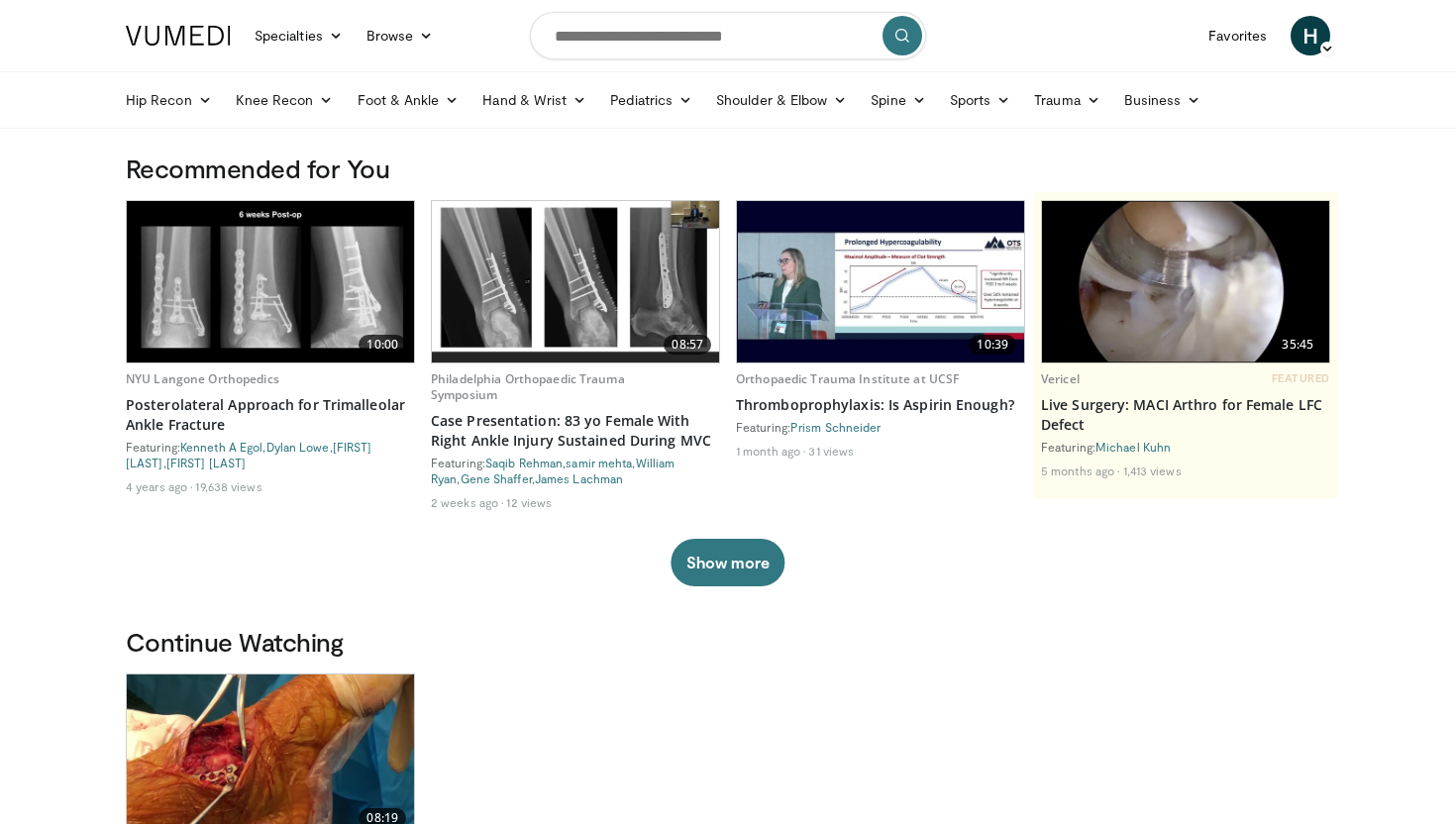 scroll, scrollTop: 0, scrollLeft: 0, axis: both 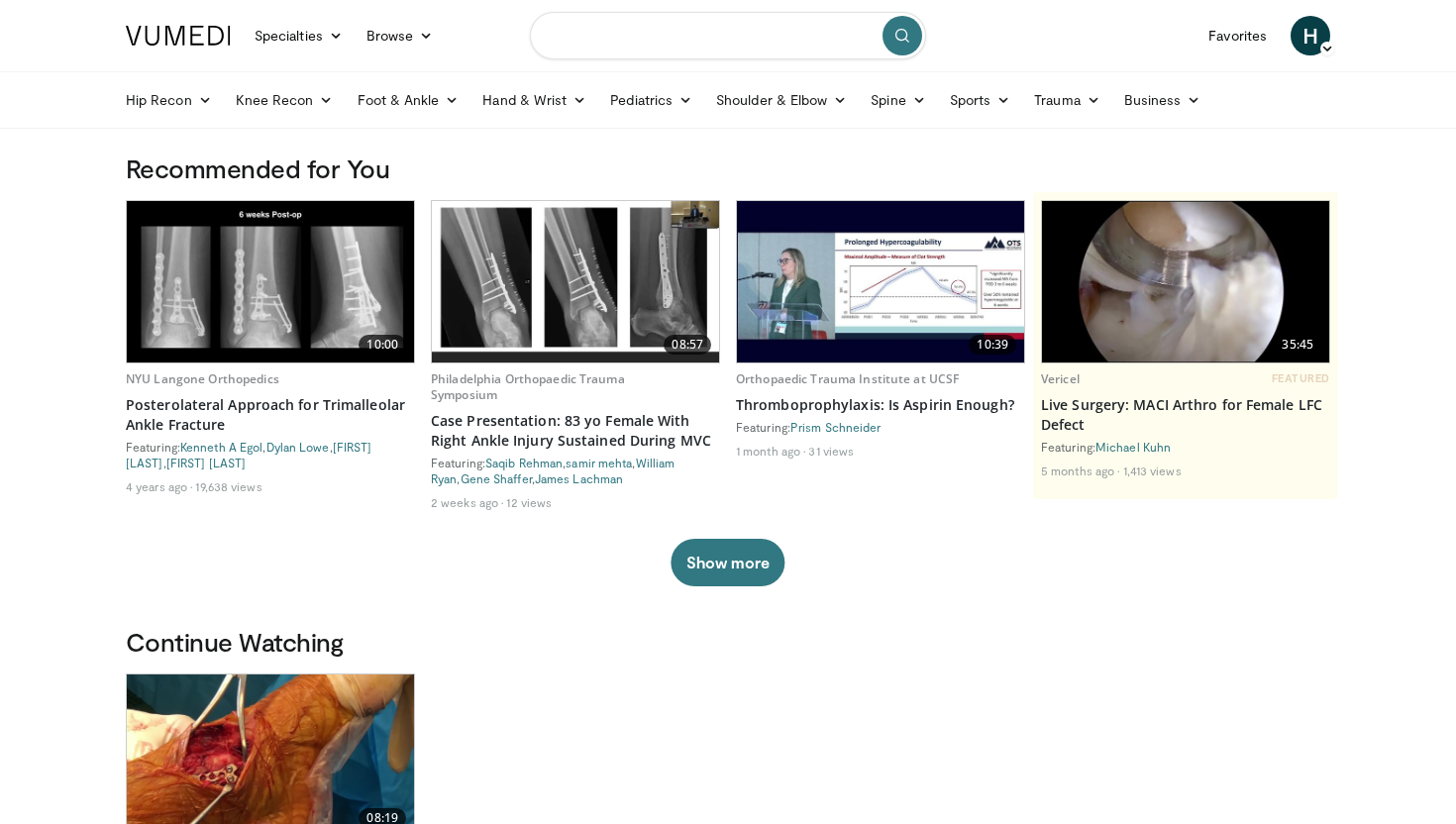 click at bounding box center (728, 36) 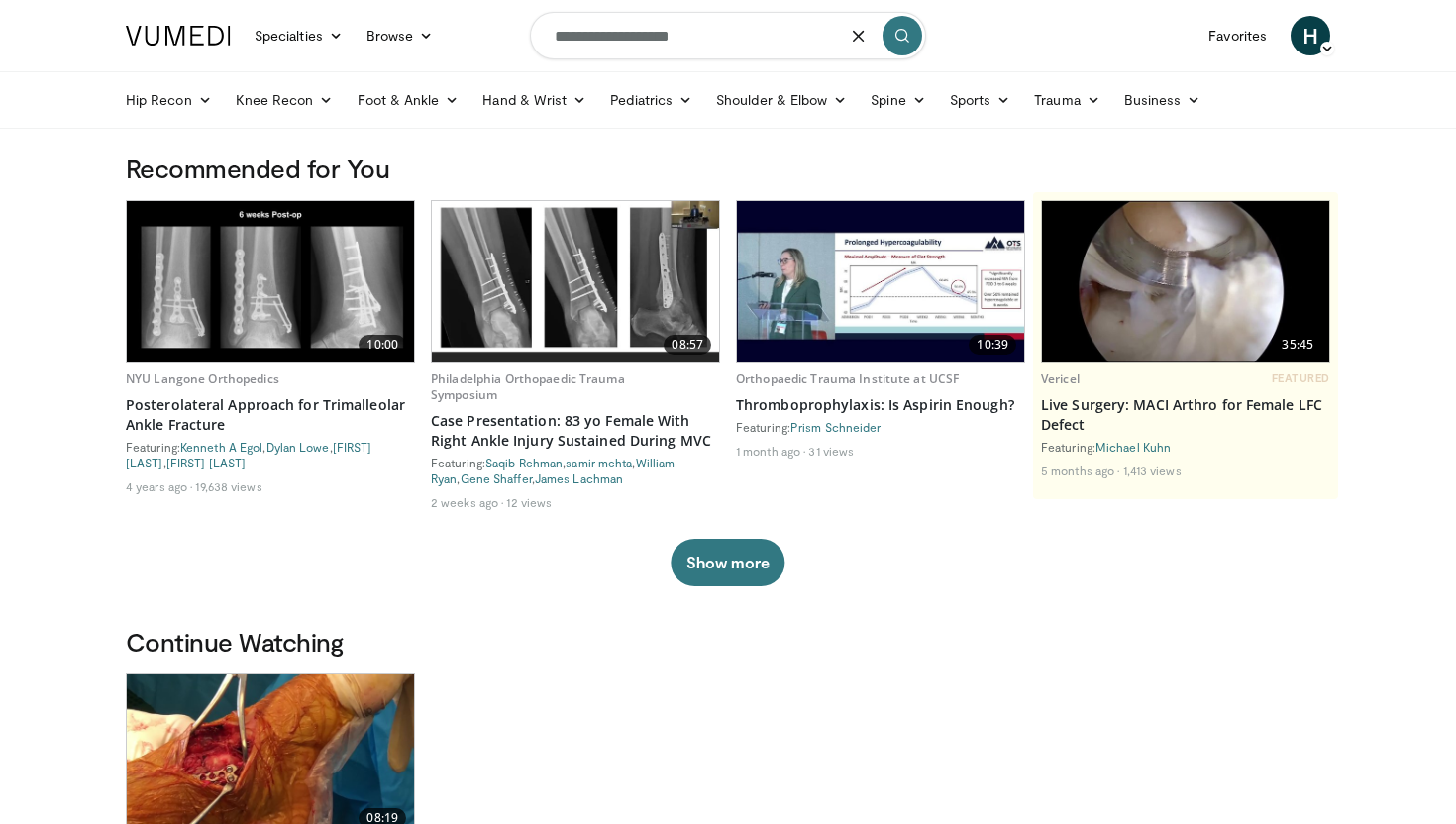 type on "**********" 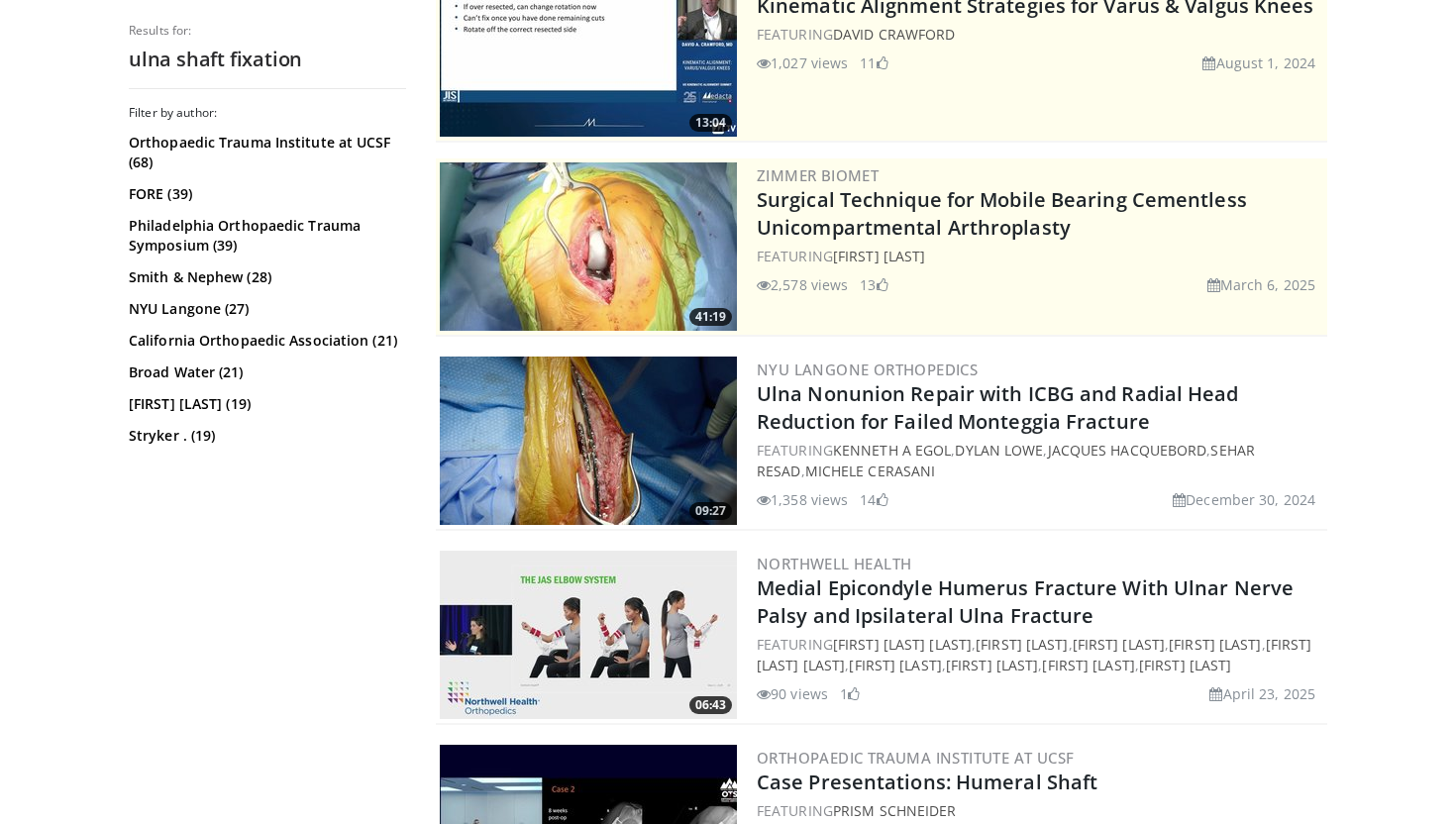 scroll, scrollTop: 287, scrollLeft: 0, axis: vertical 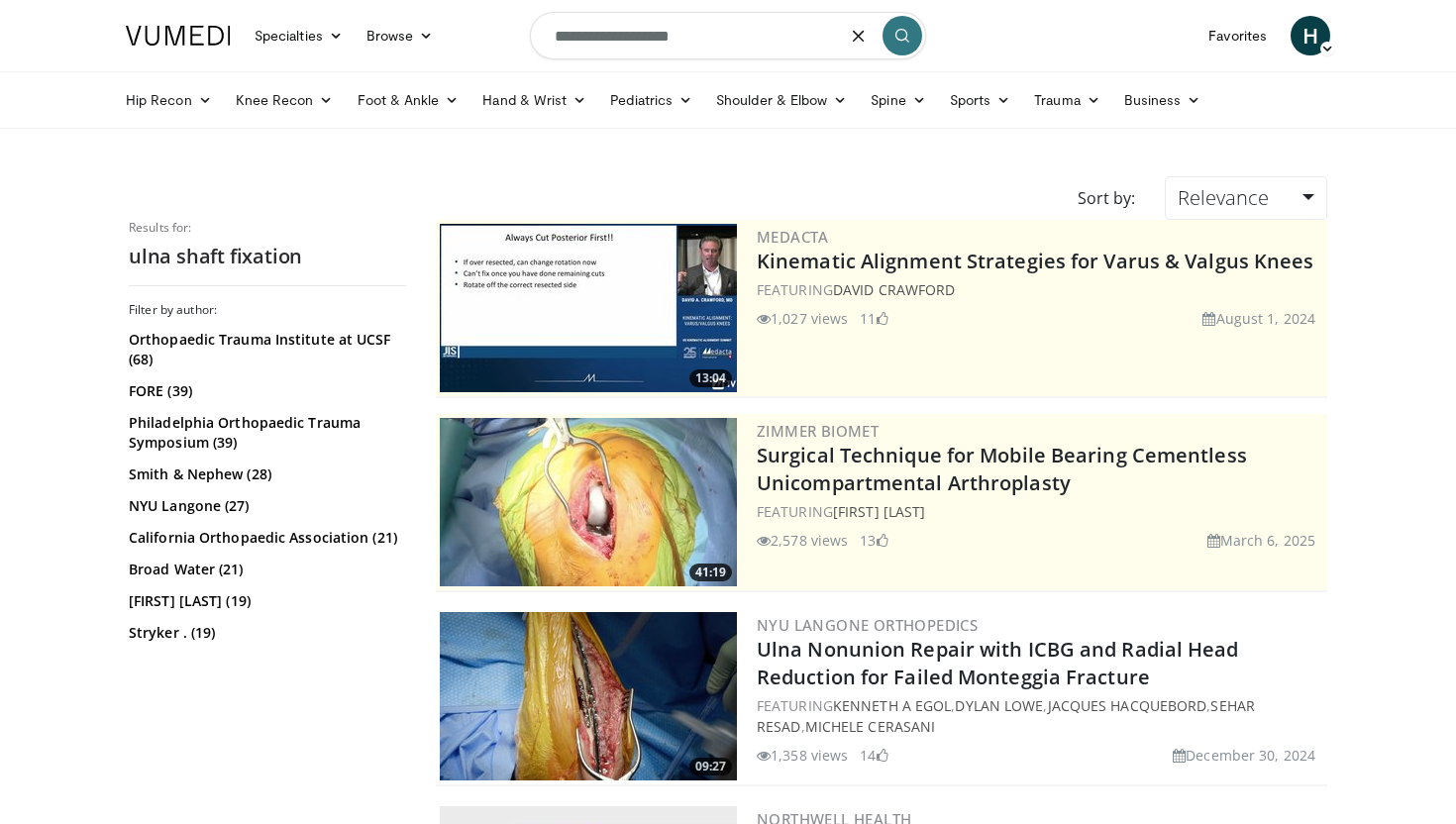 click on "**********" at bounding box center (728, 36) 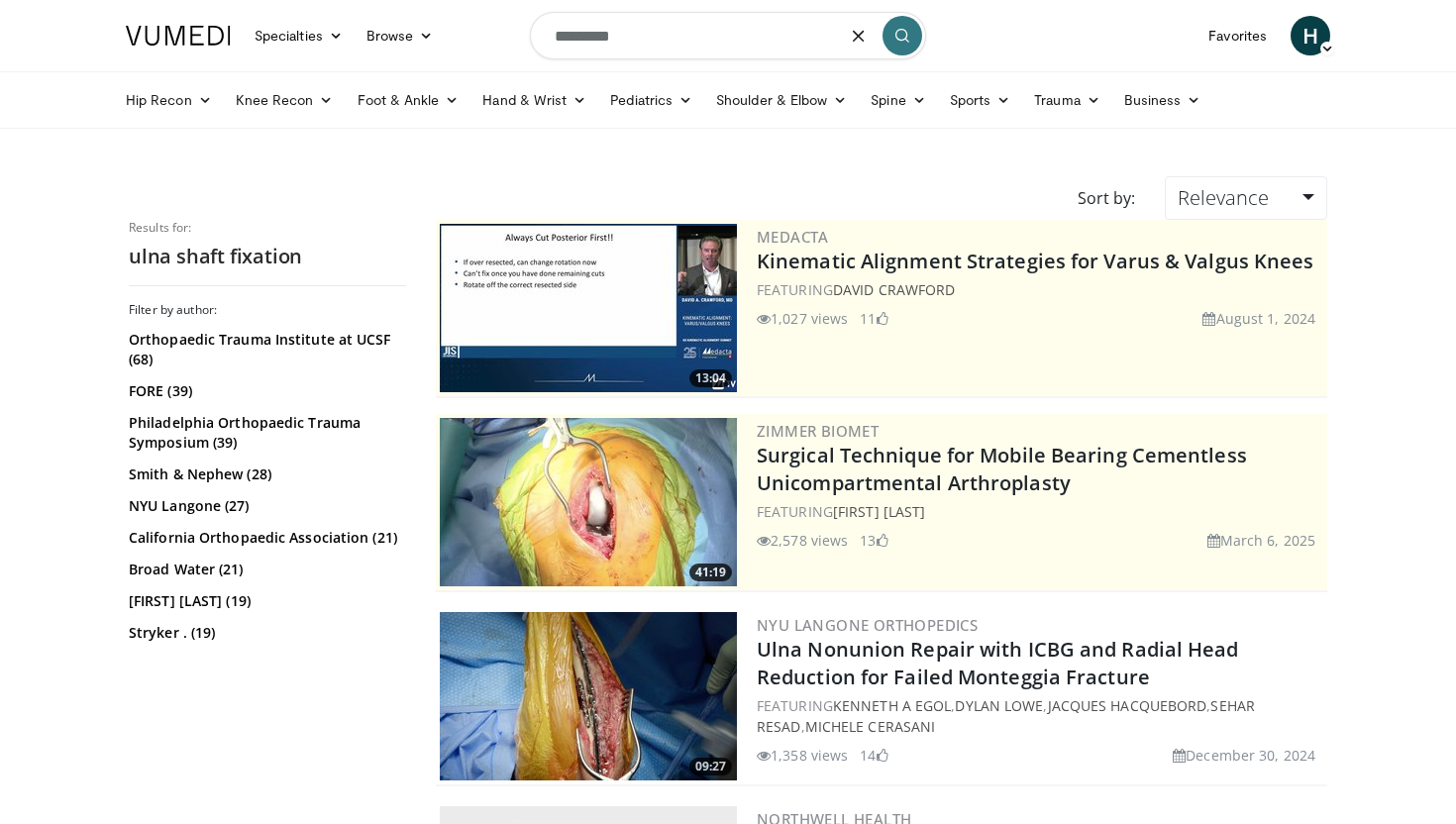 type on "*********" 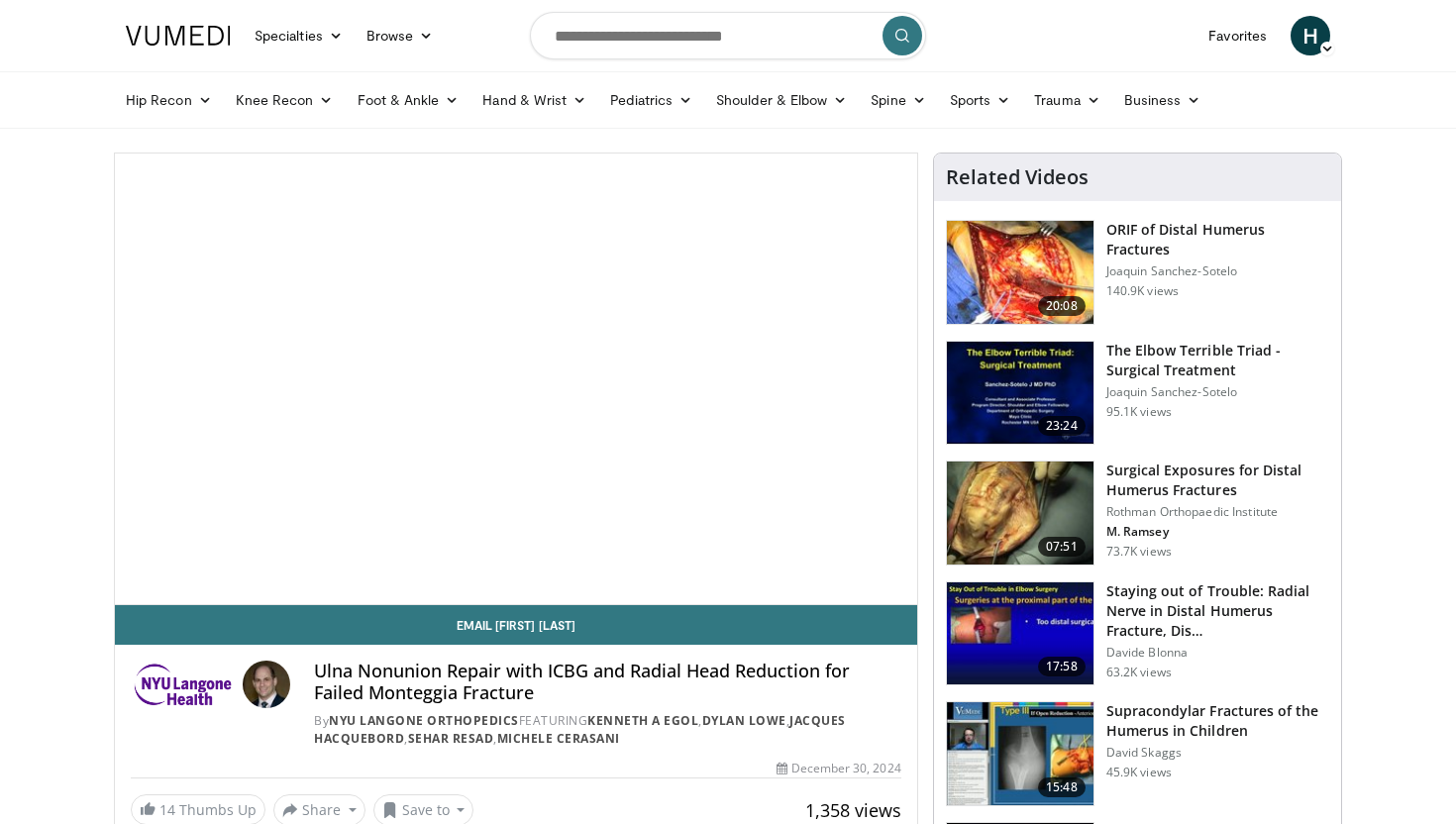 scroll, scrollTop: 0, scrollLeft: 0, axis: both 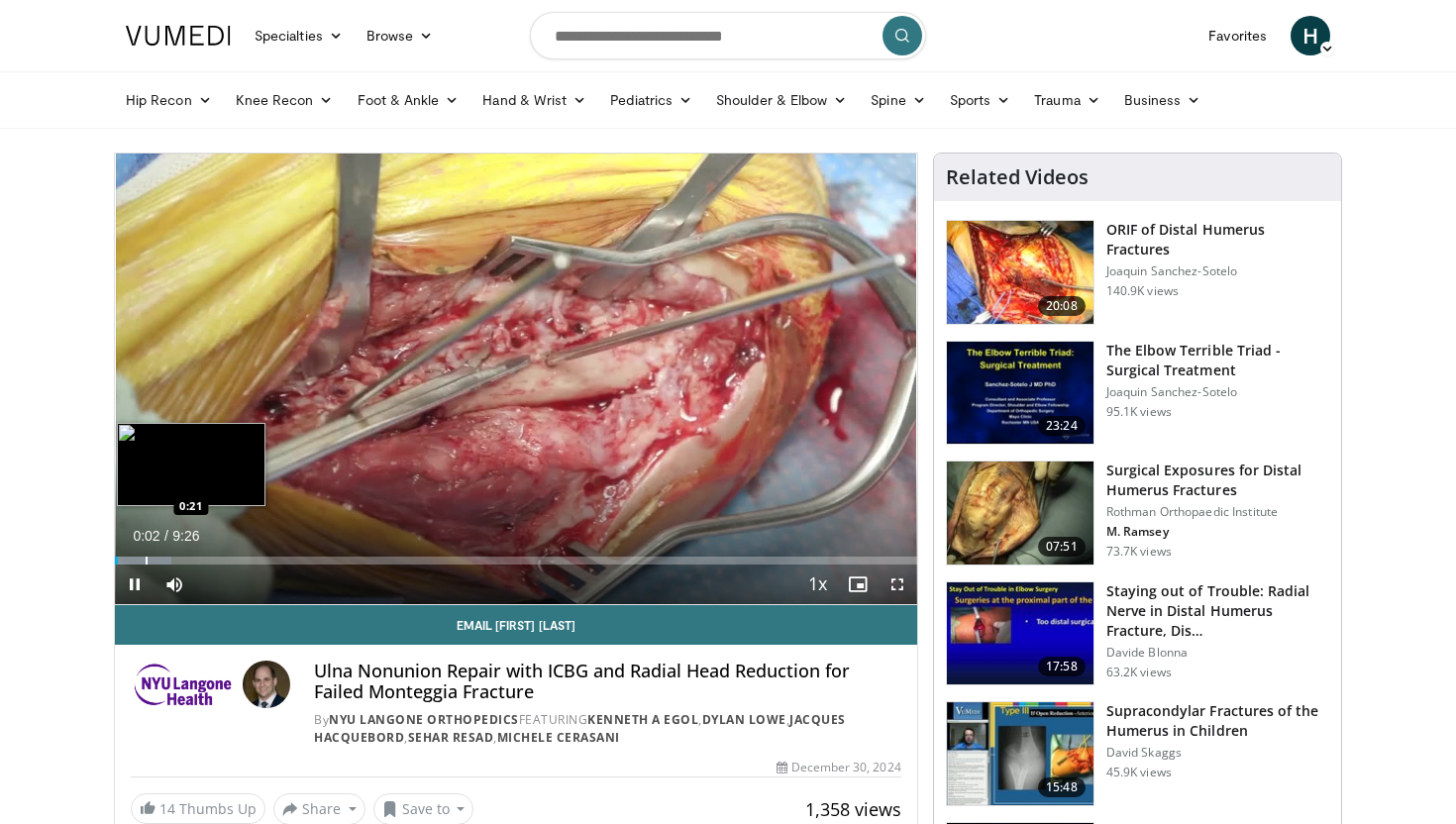 click at bounding box center [147, 561] 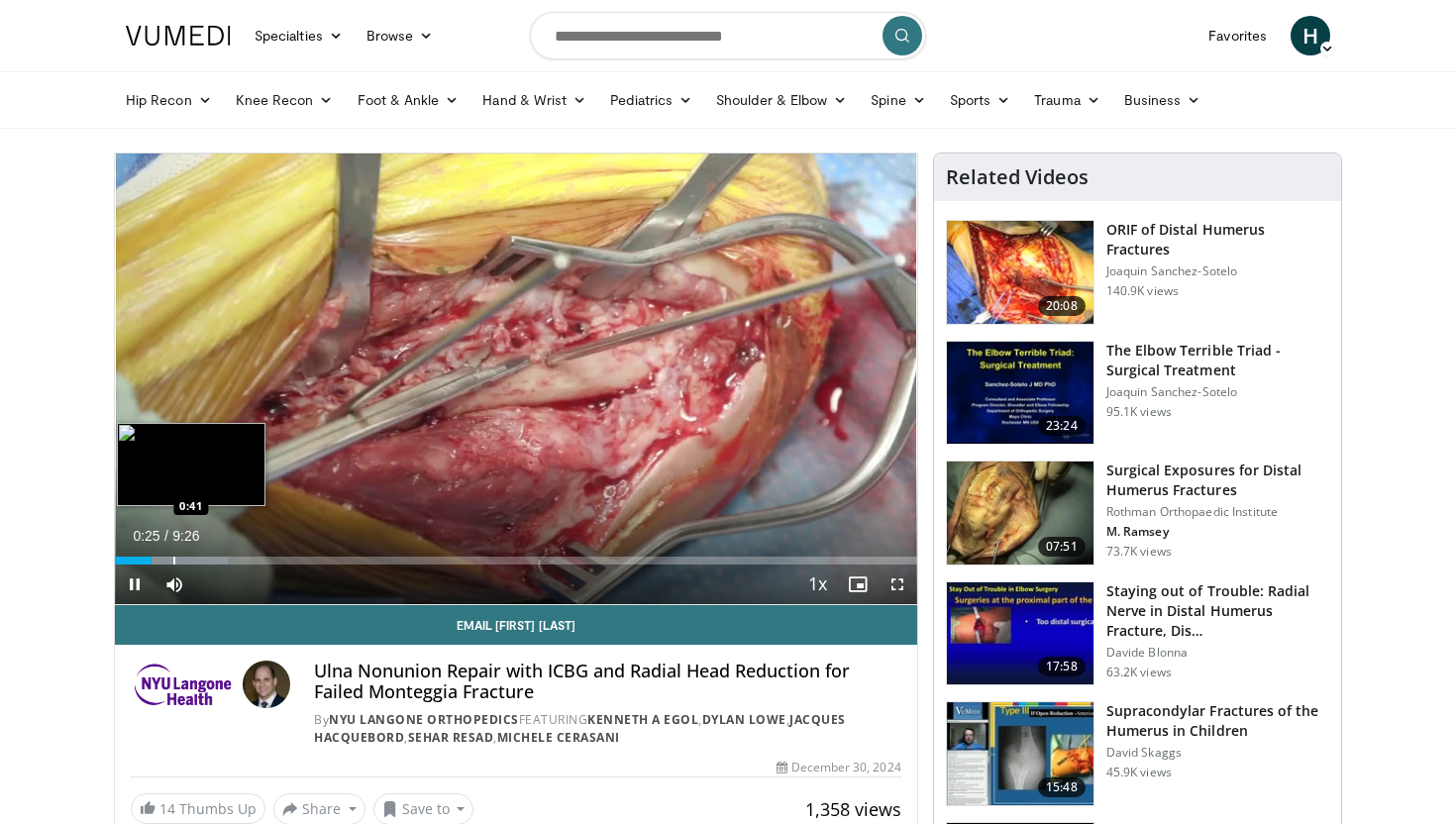click at bounding box center [174, 561] 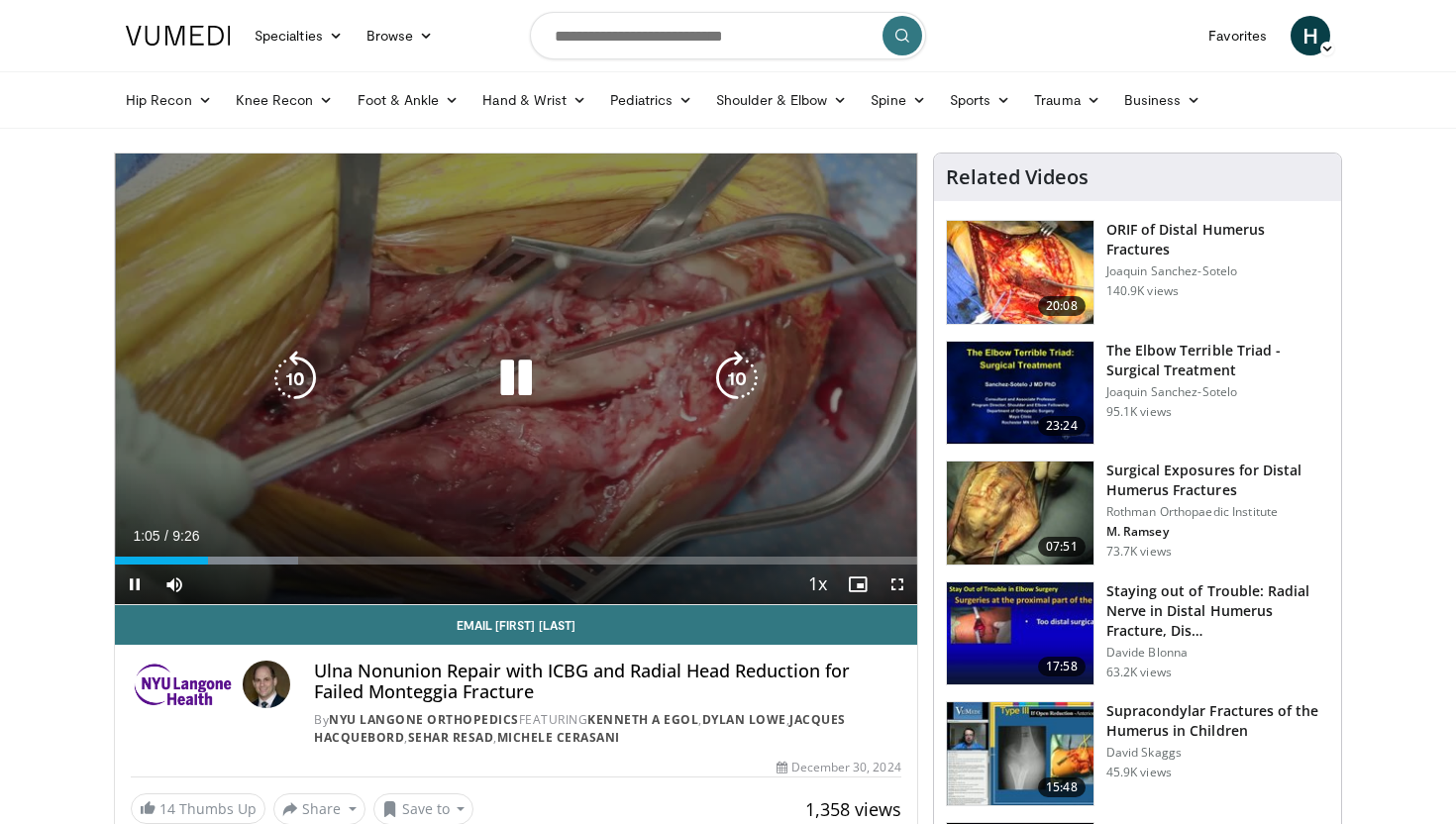 click at bounding box center [516, 378] 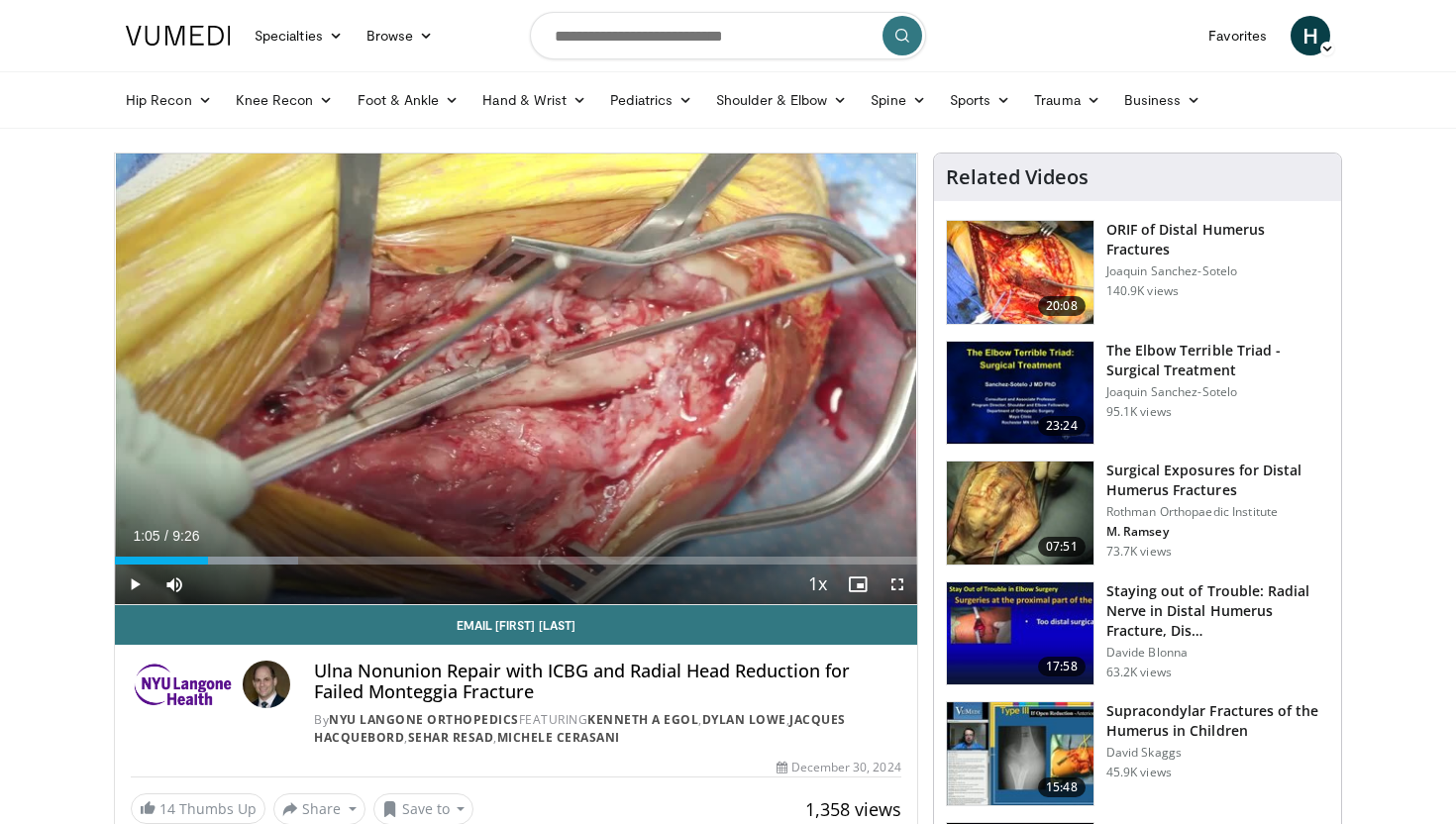 click on "10 seconds
Tap to unmute" at bounding box center [516, 378] 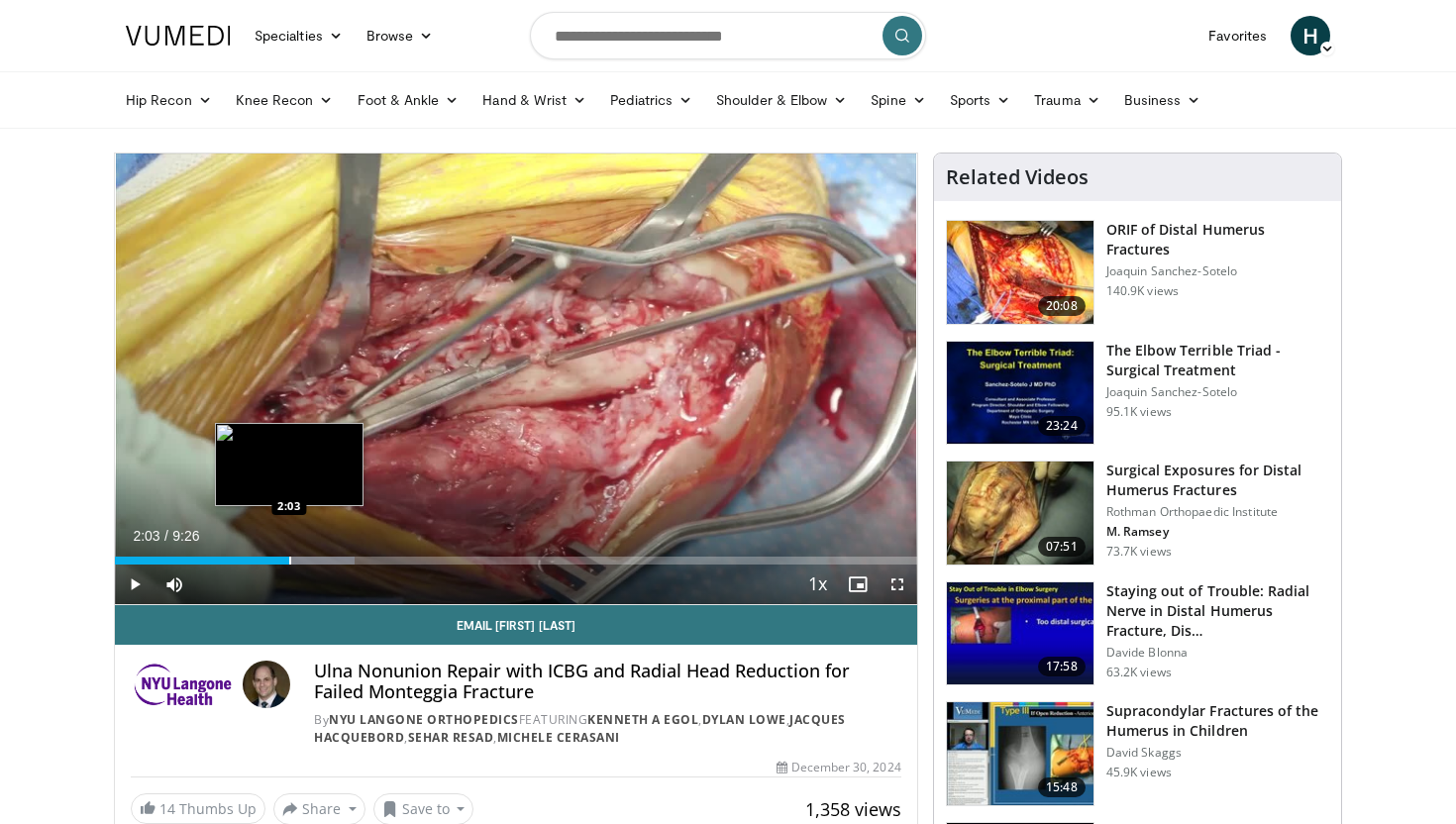 click at bounding box center [290, 561] 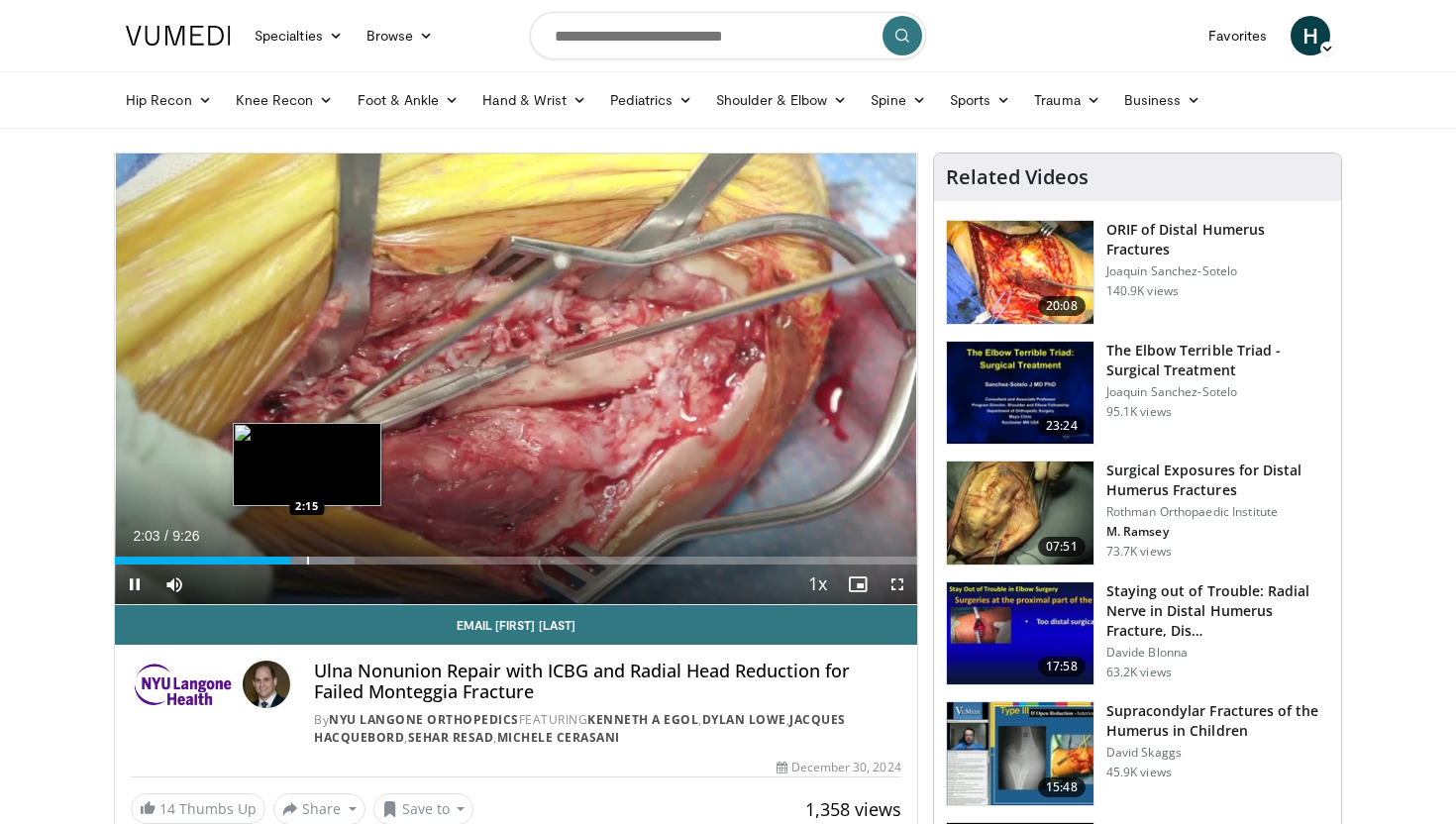 click at bounding box center (308, 561) 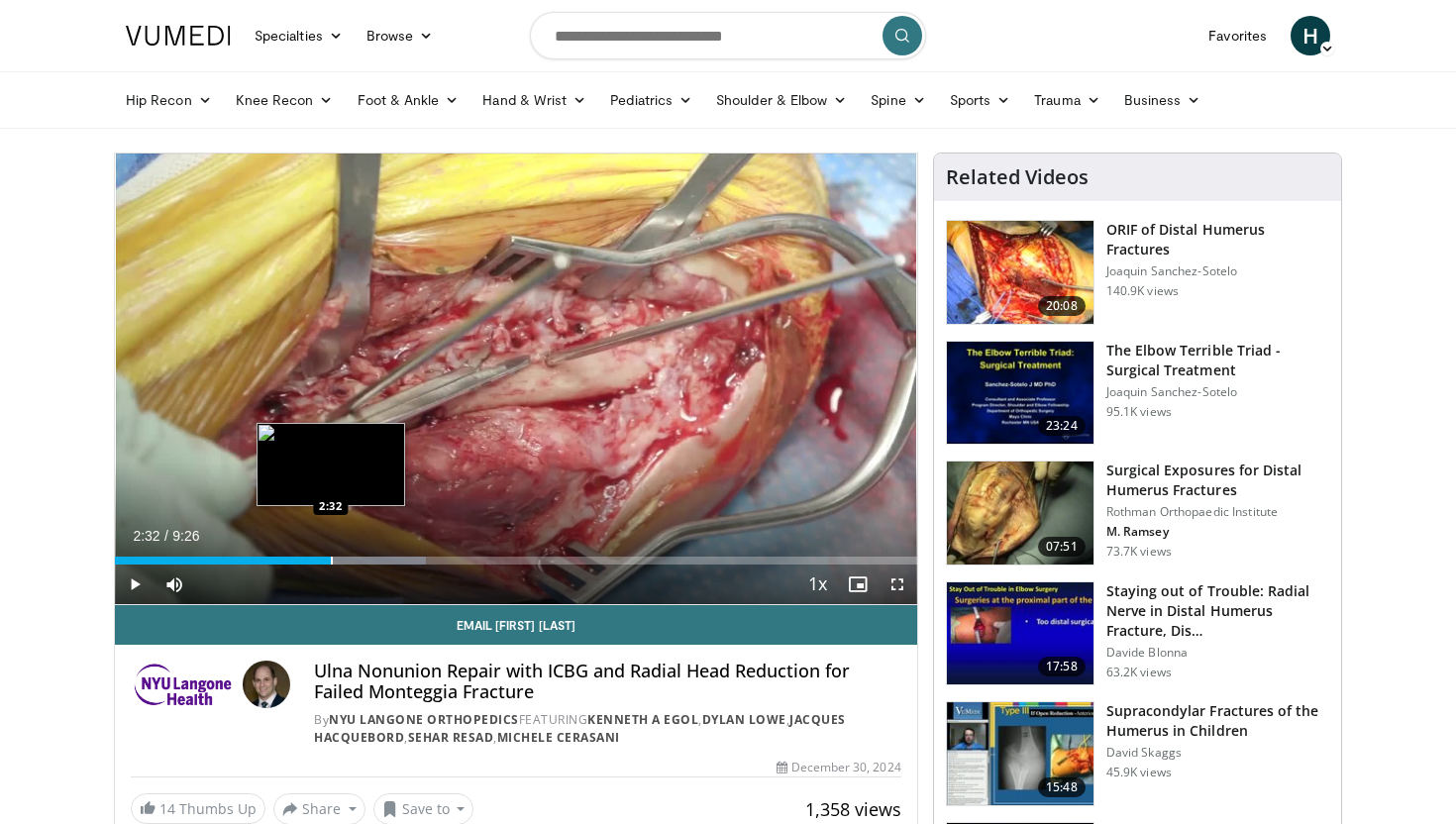 click at bounding box center [332, 561] 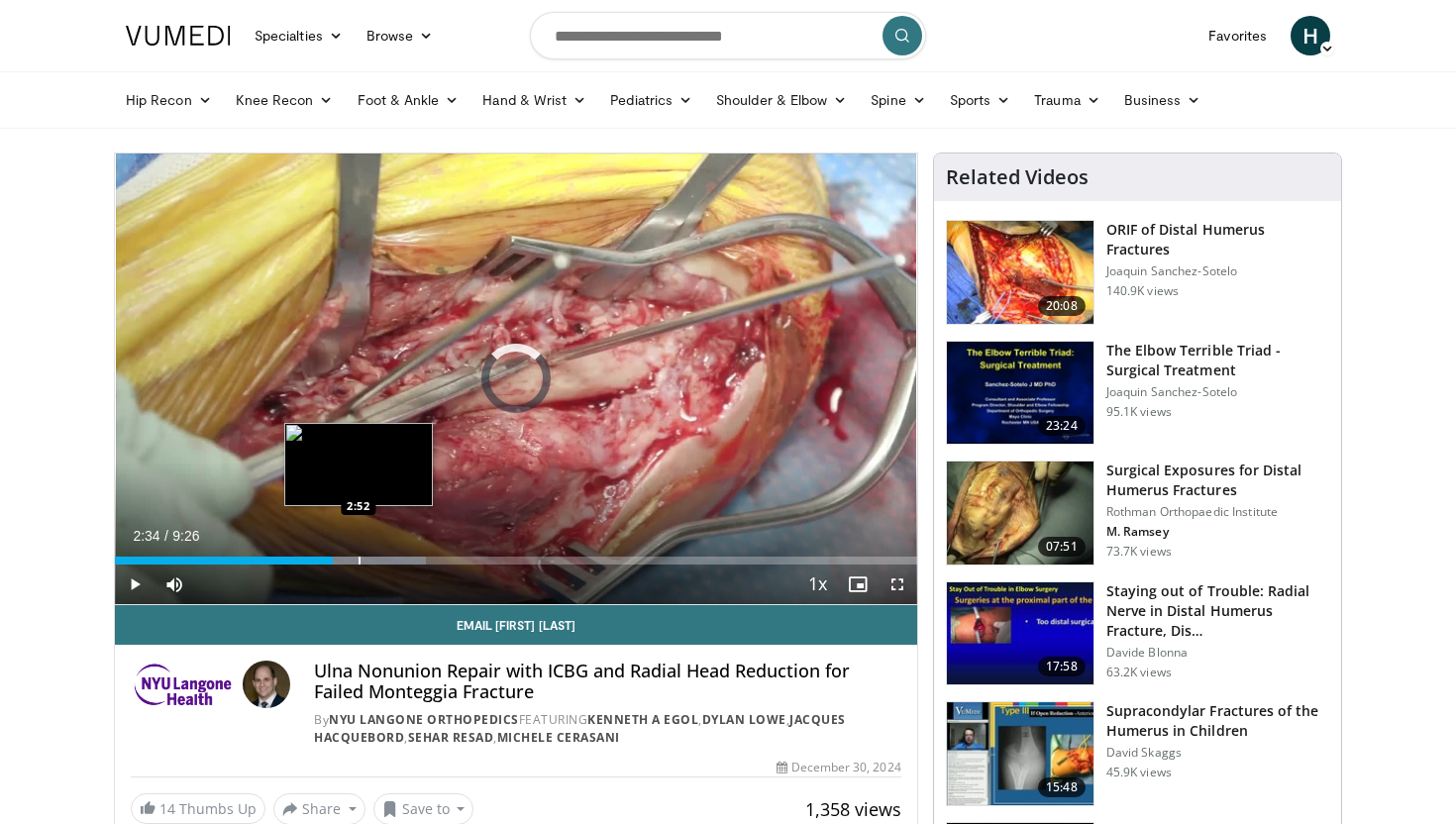 click at bounding box center (360, 561) 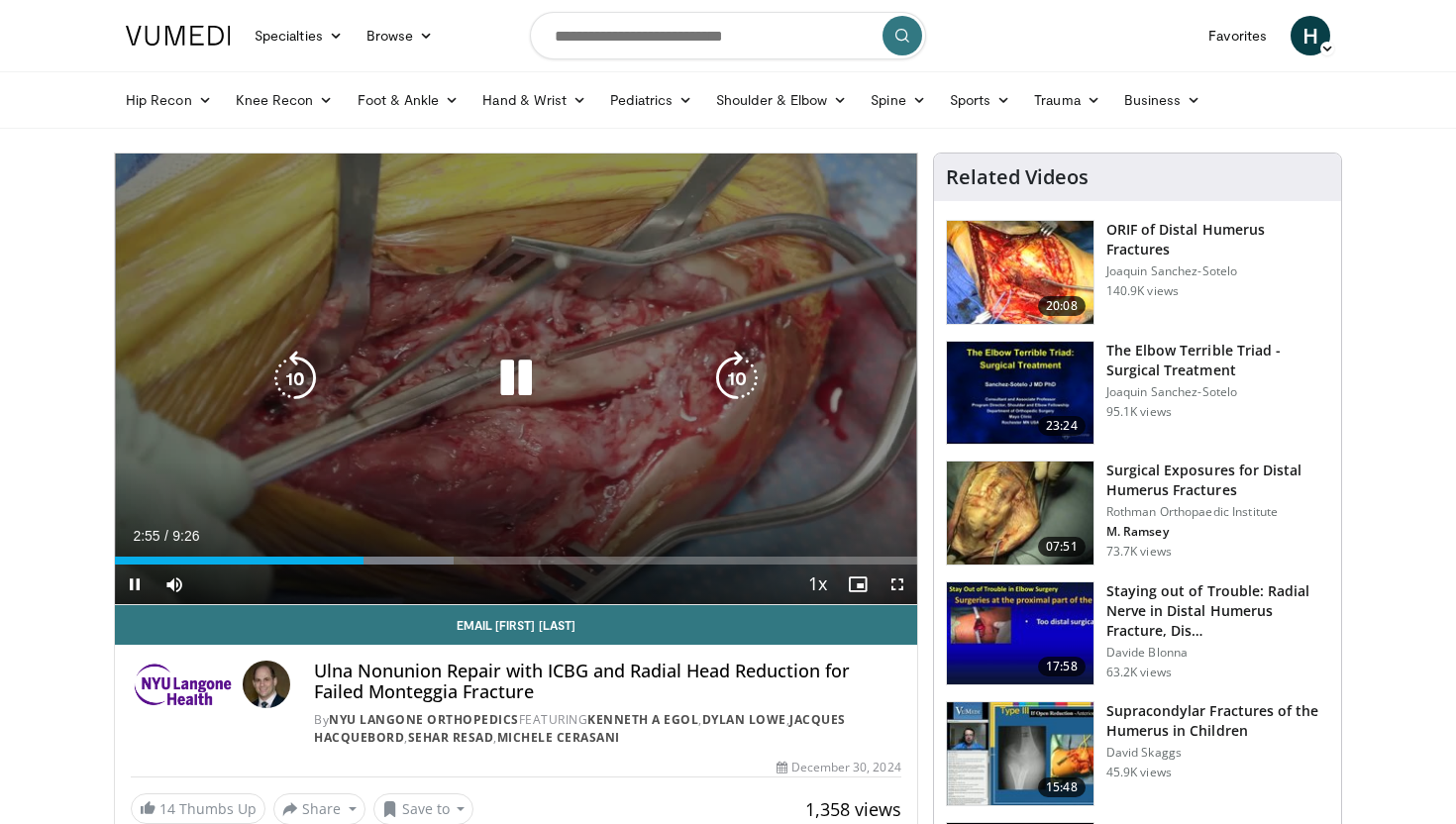 click on "10 seconds
Tap to unmute" at bounding box center (516, 378) 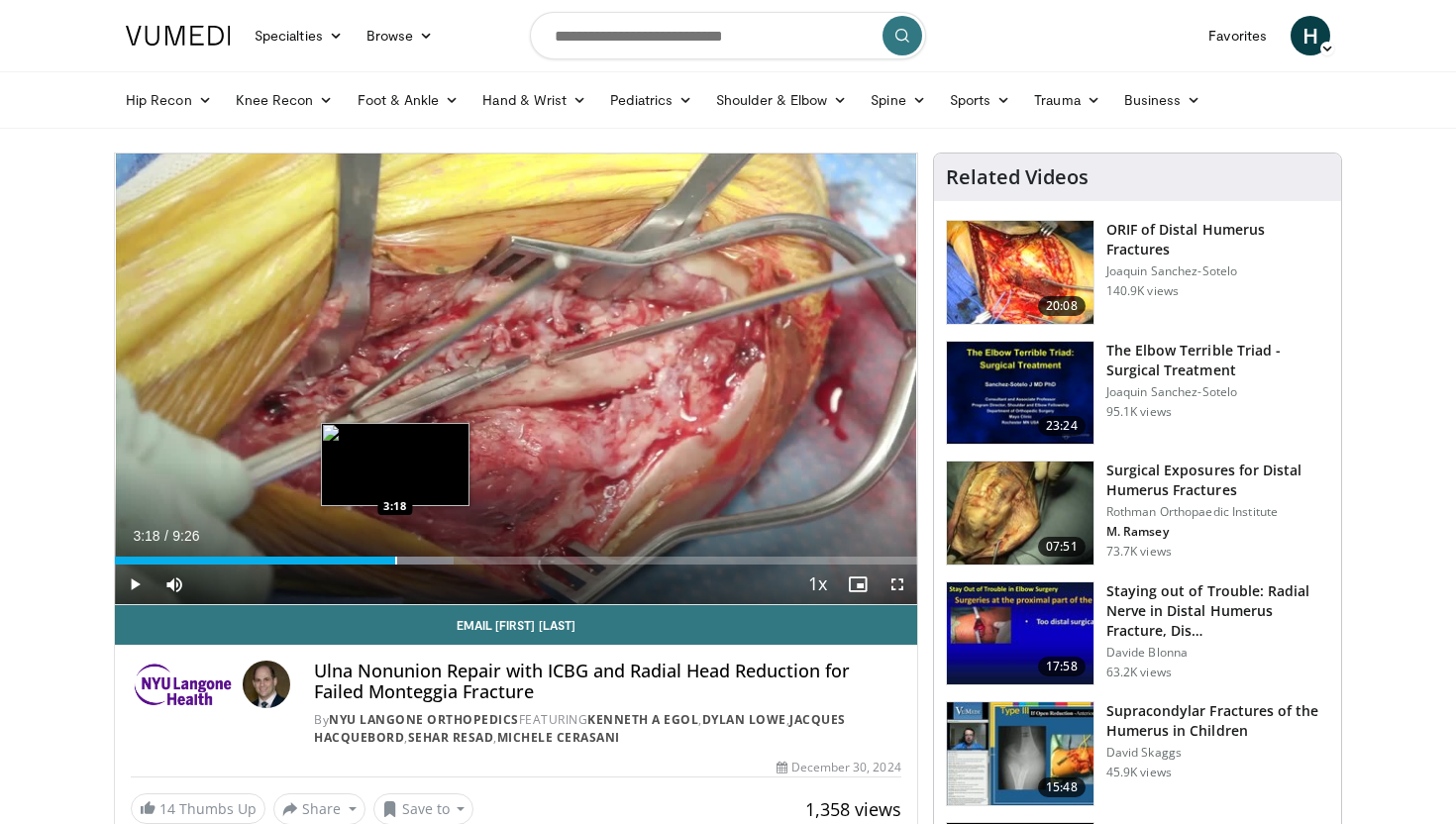 click at bounding box center (396, 561) 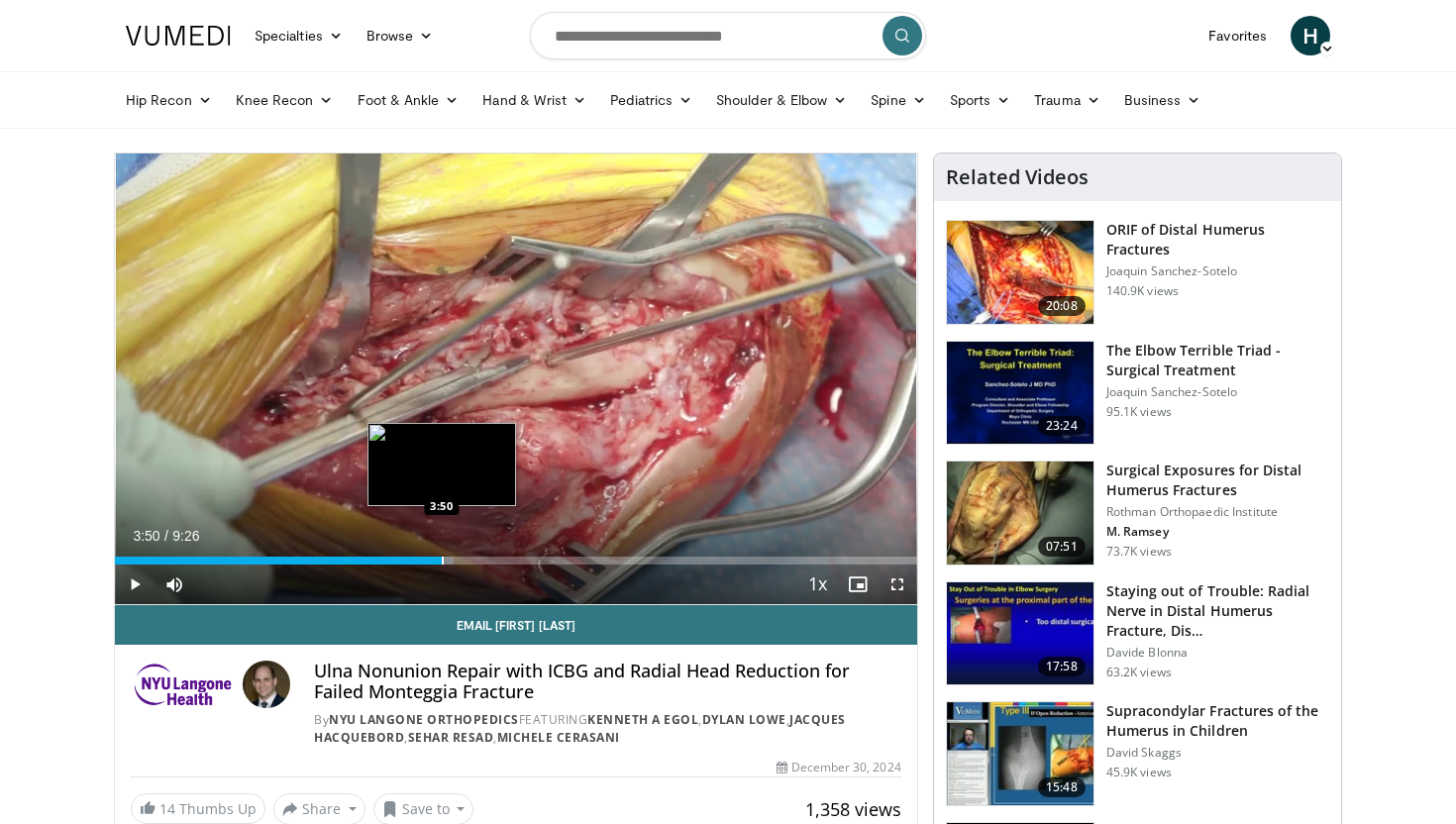 click at bounding box center (443, 561) 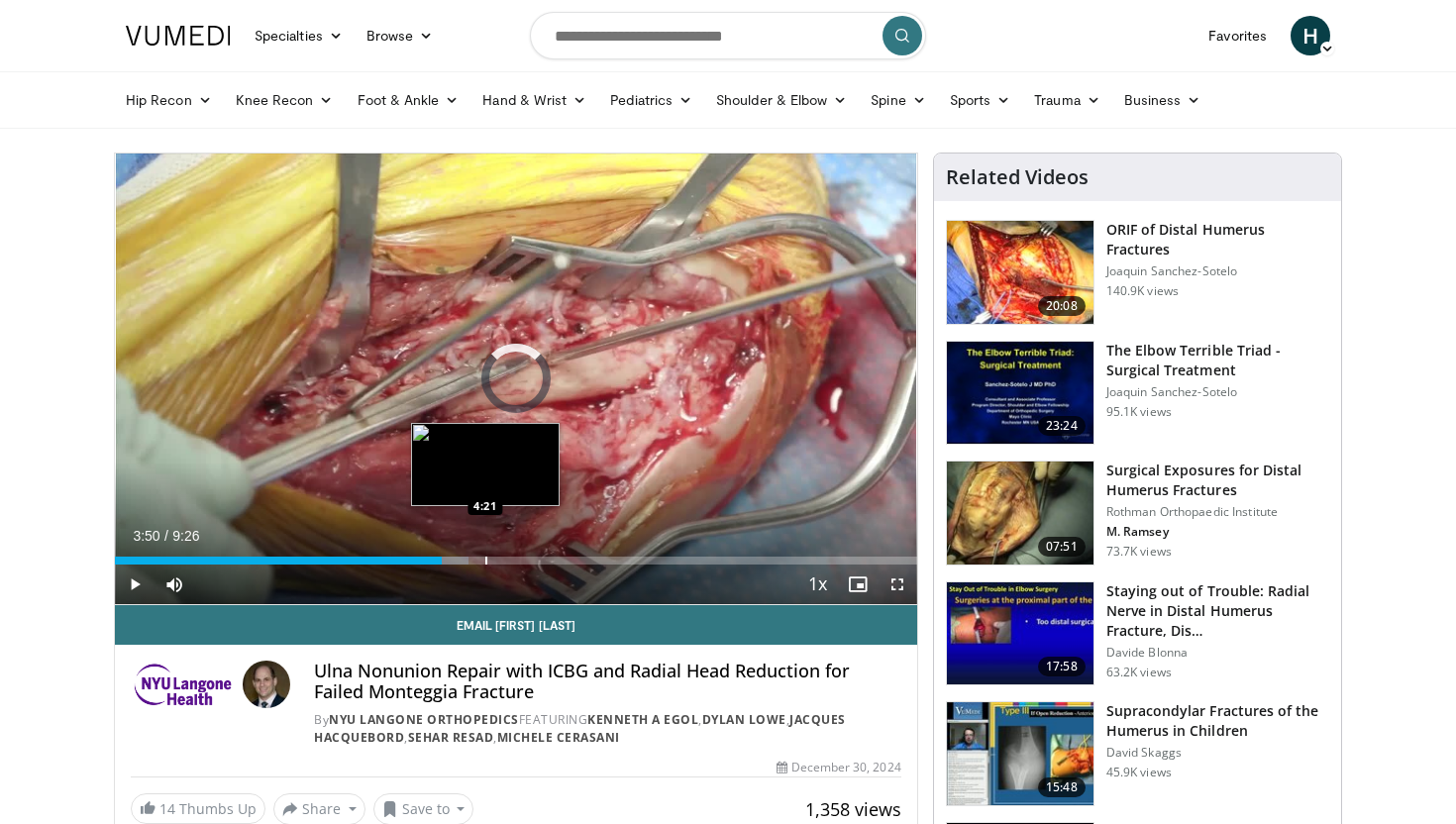 click at bounding box center [486, 561] 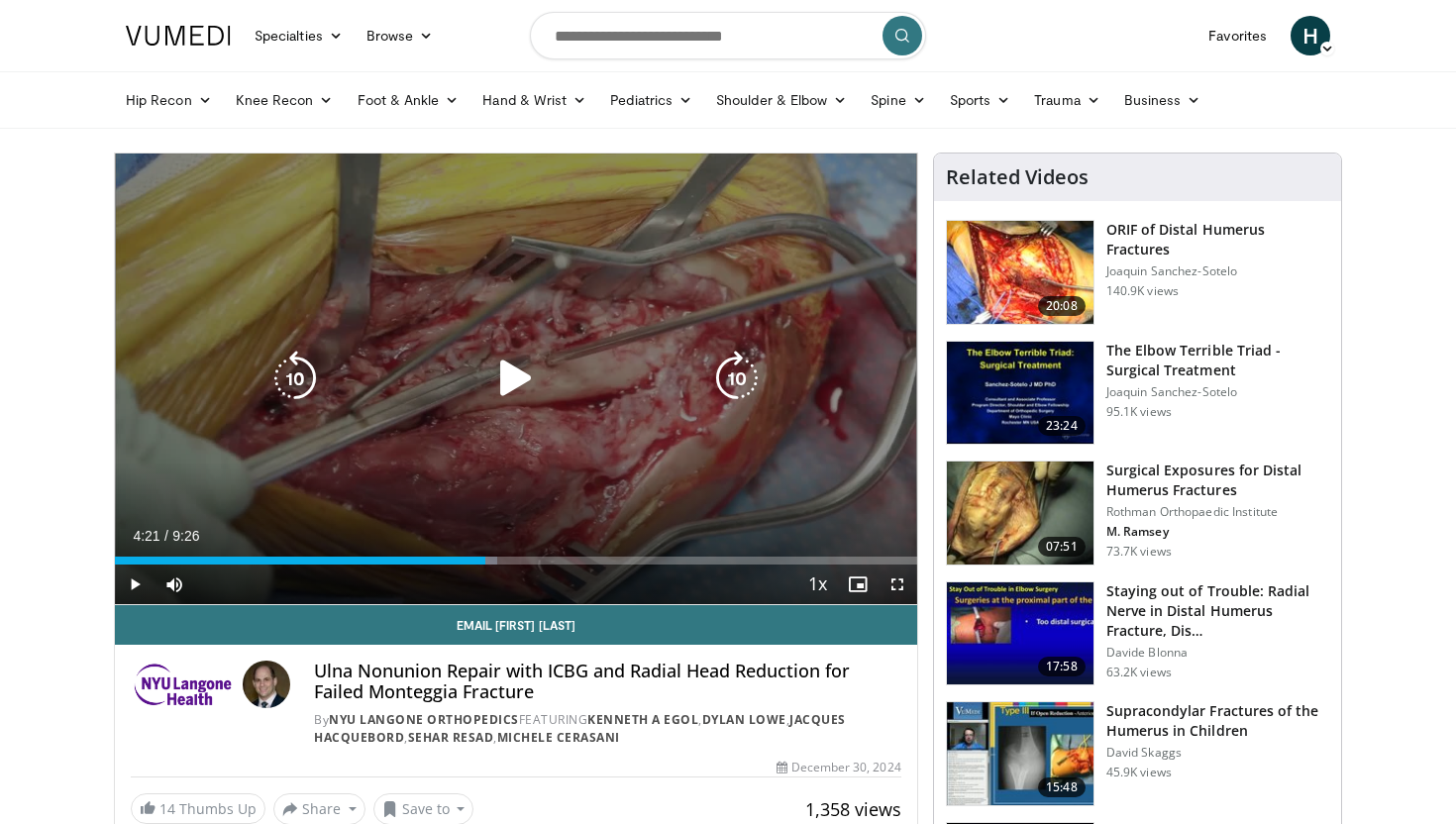 click at bounding box center (516, 378) 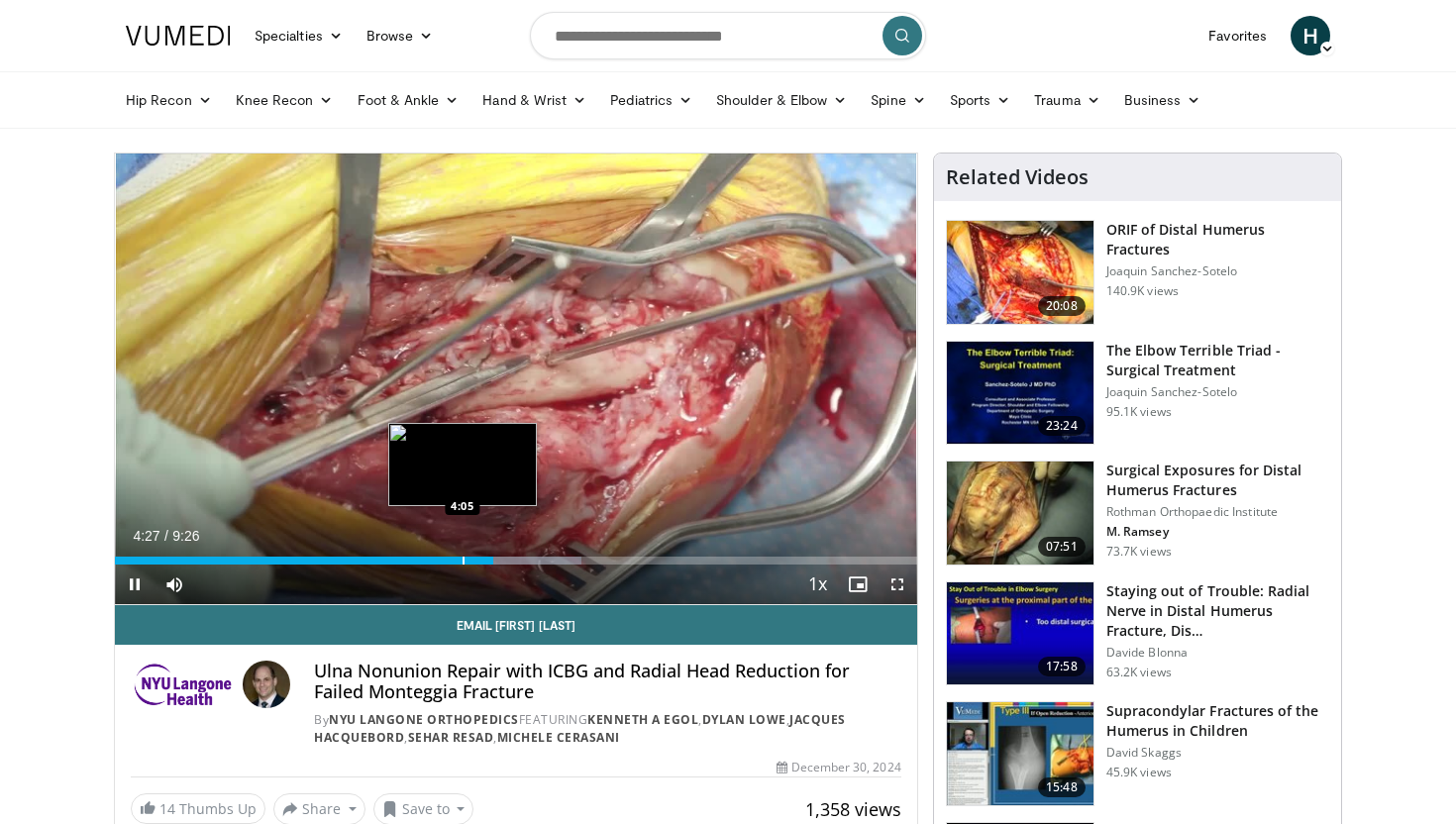 click on "**********" at bounding box center [516, 379] 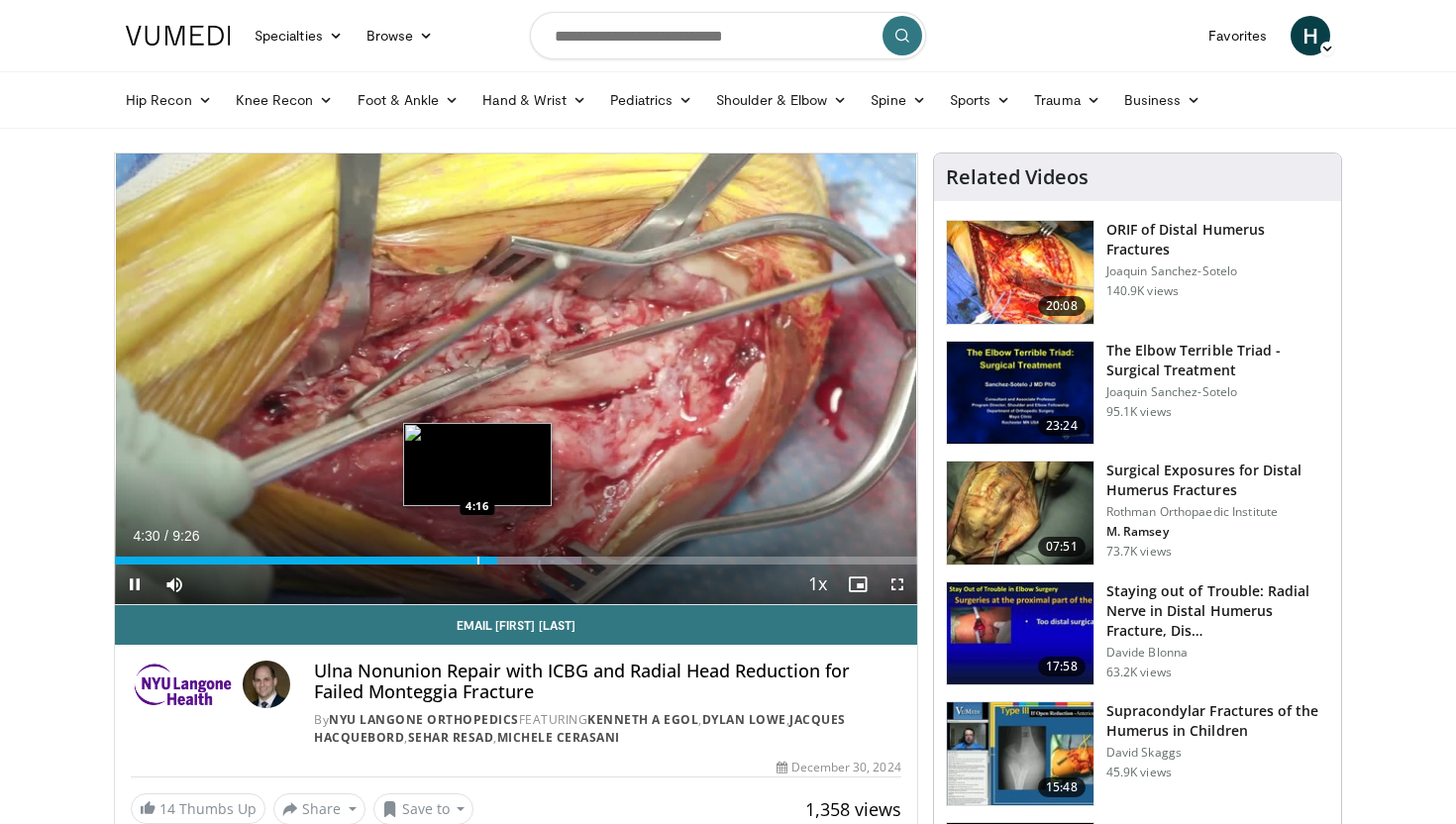 click at bounding box center (478, 561) 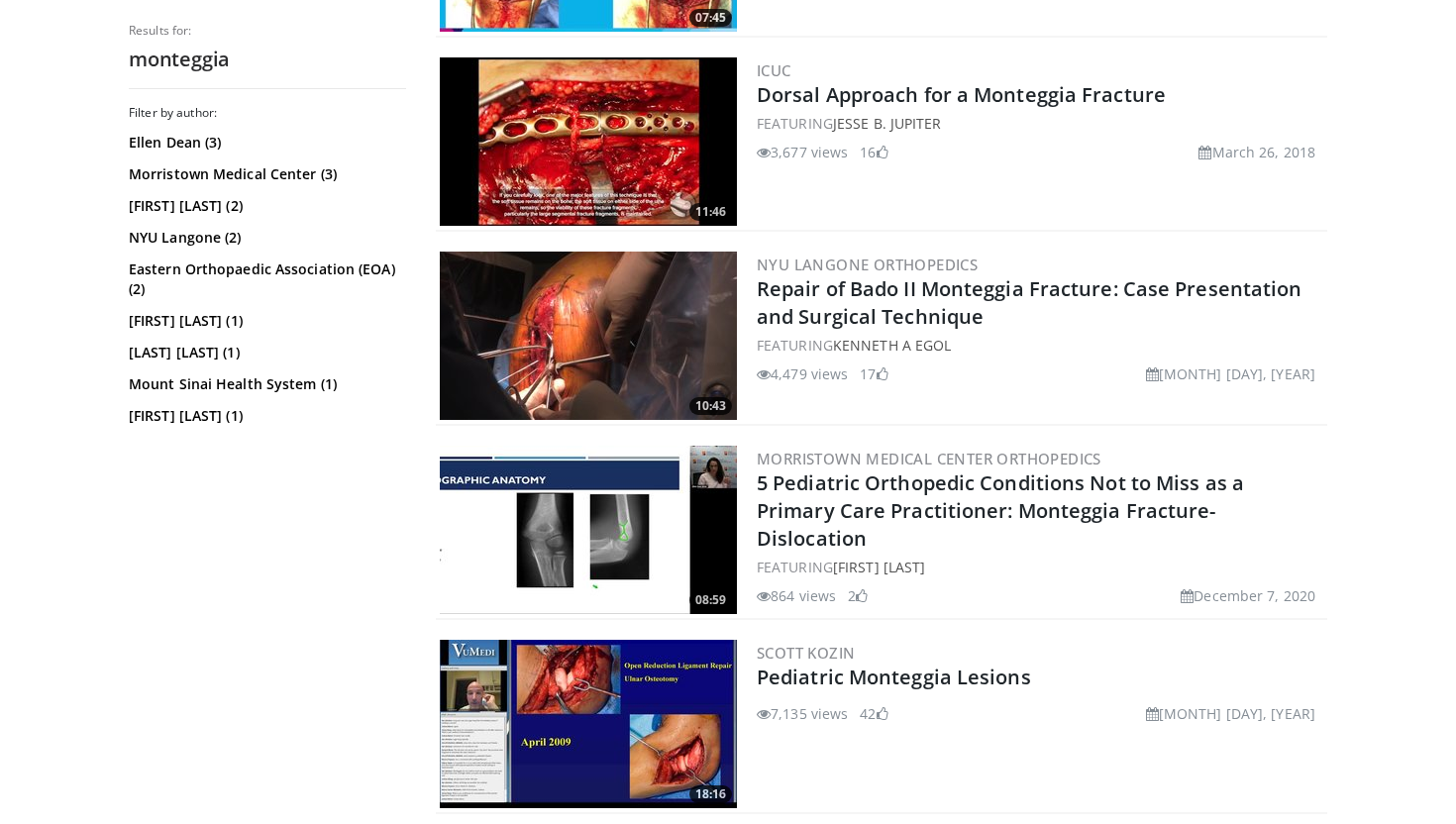 scroll, scrollTop: 776, scrollLeft: 0, axis: vertical 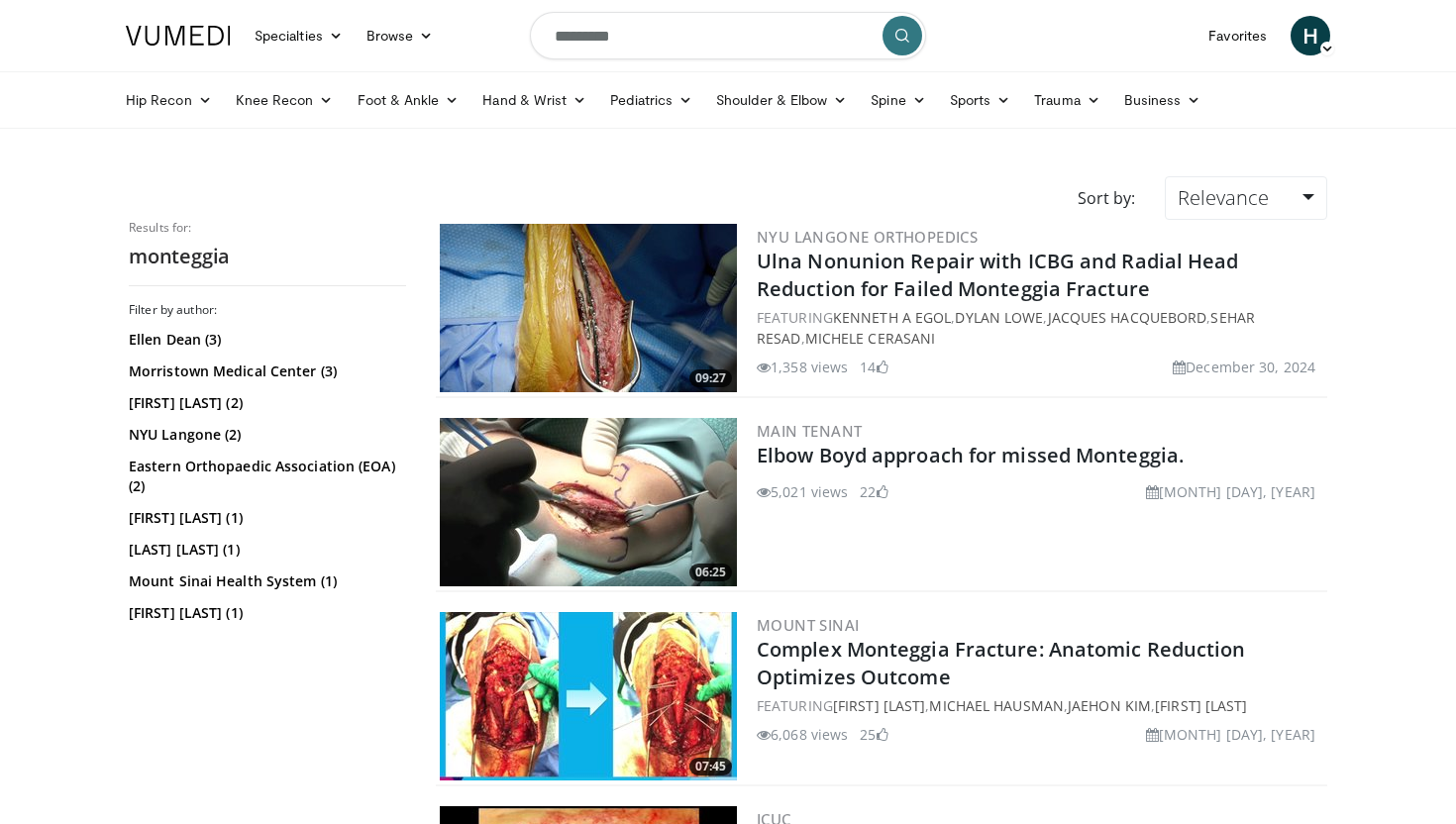 click on "*********" at bounding box center (728, 36) 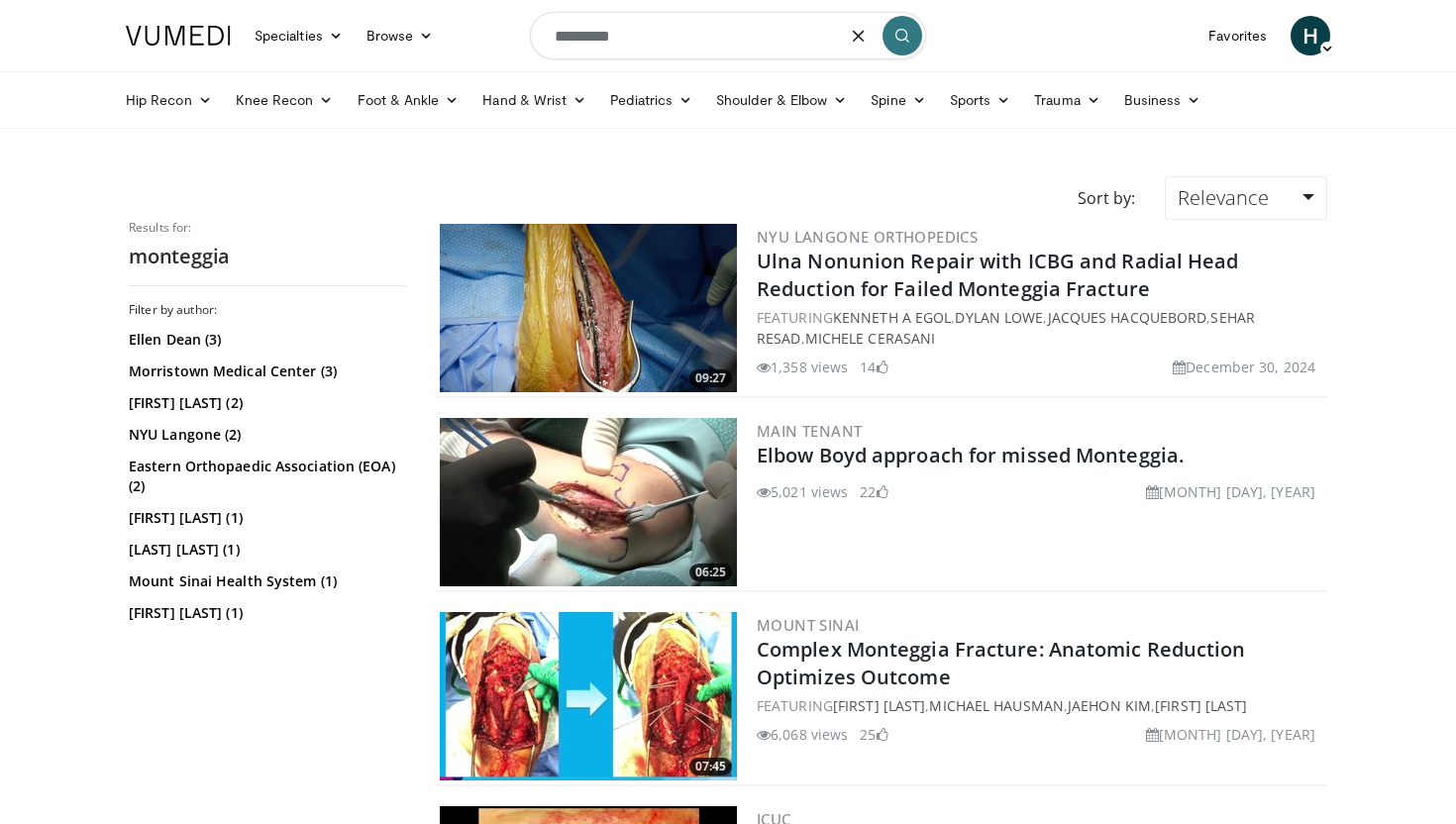 click on "*********" at bounding box center [728, 36] 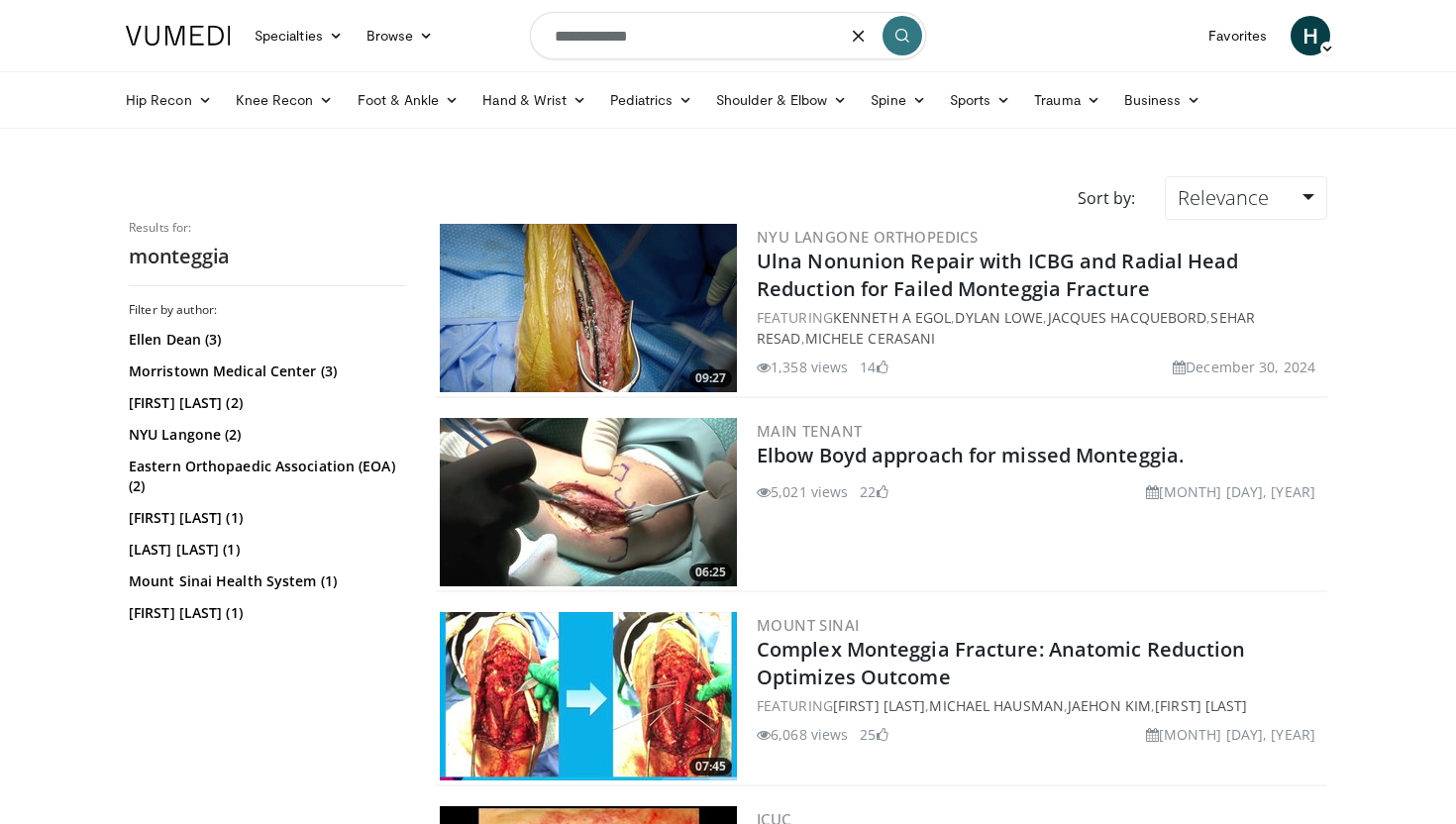 type on "**********" 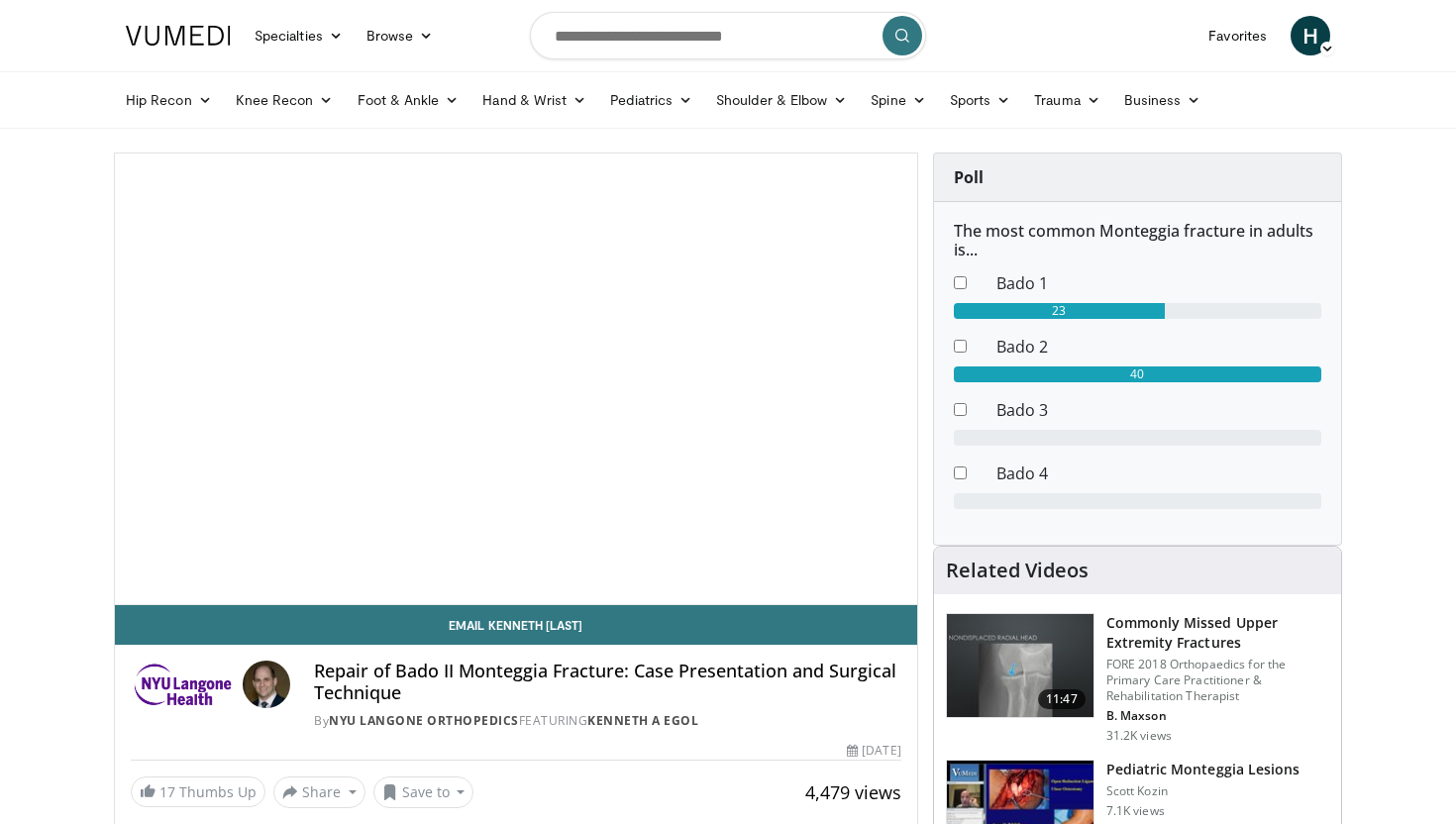 scroll, scrollTop: 0, scrollLeft: 0, axis: both 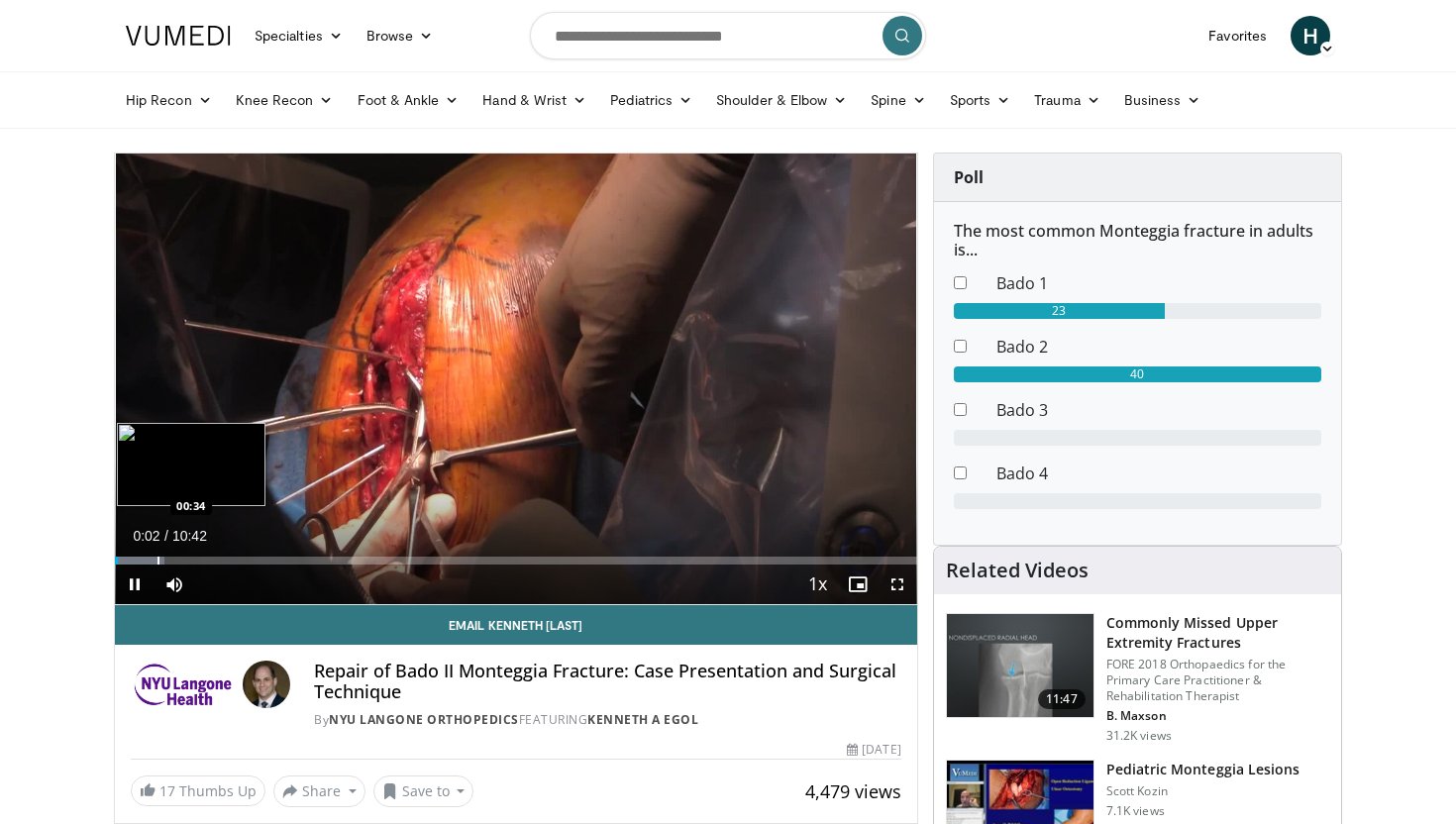 click at bounding box center [158, 561] 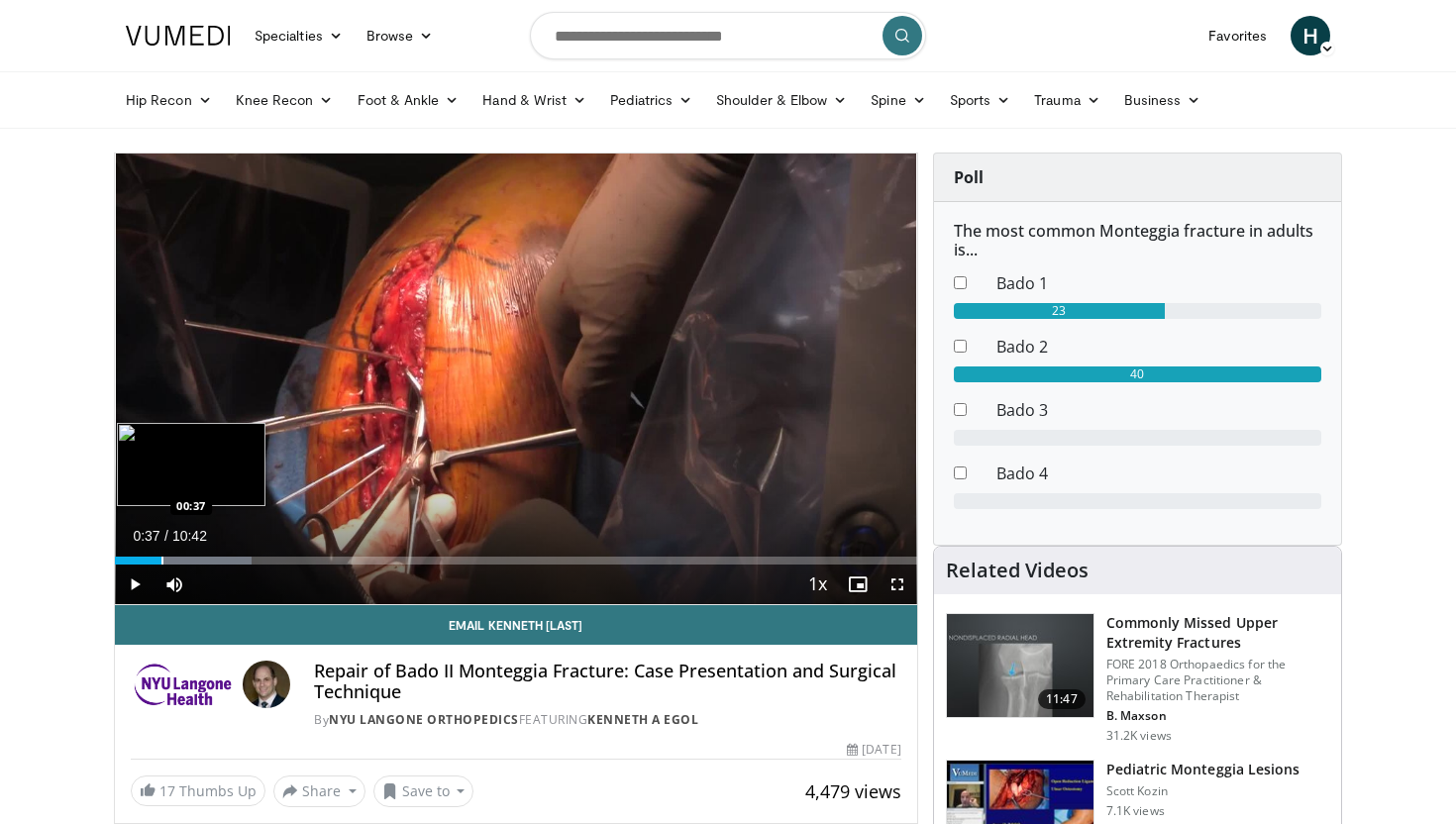 click at bounding box center (162, 561) 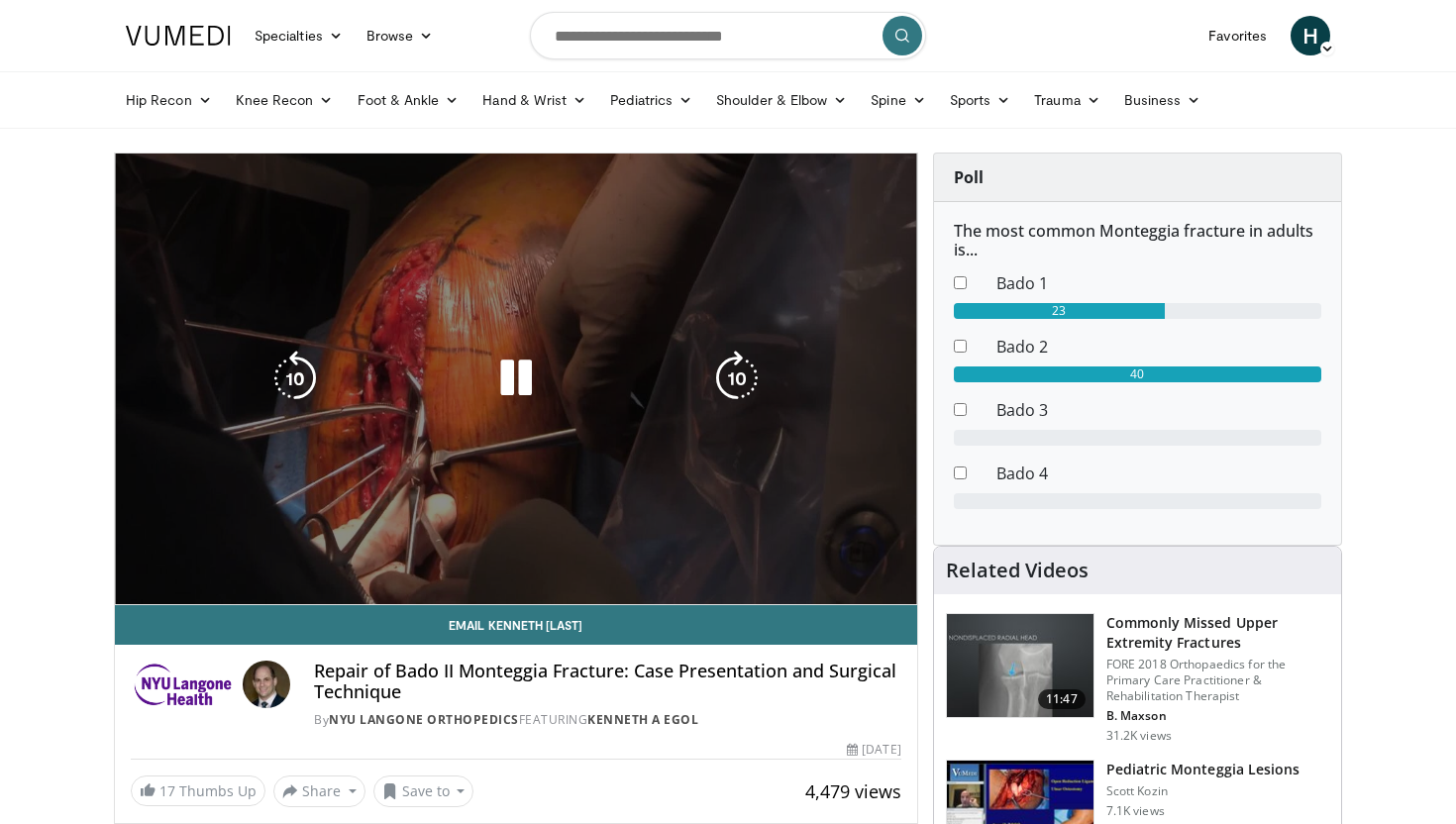 click on "**********" at bounding box center (516, 379) 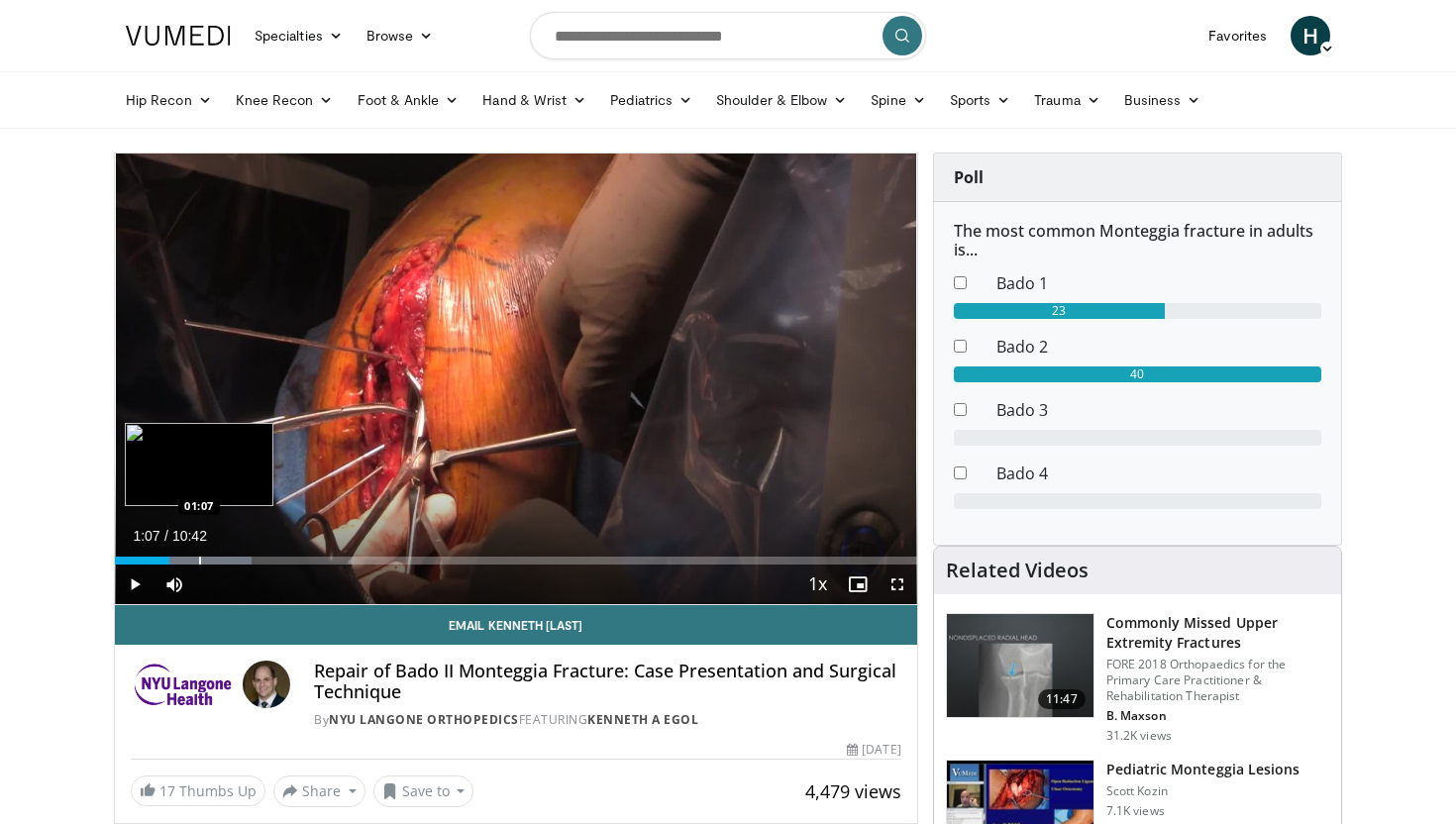 click at bounding box center [200, 561] 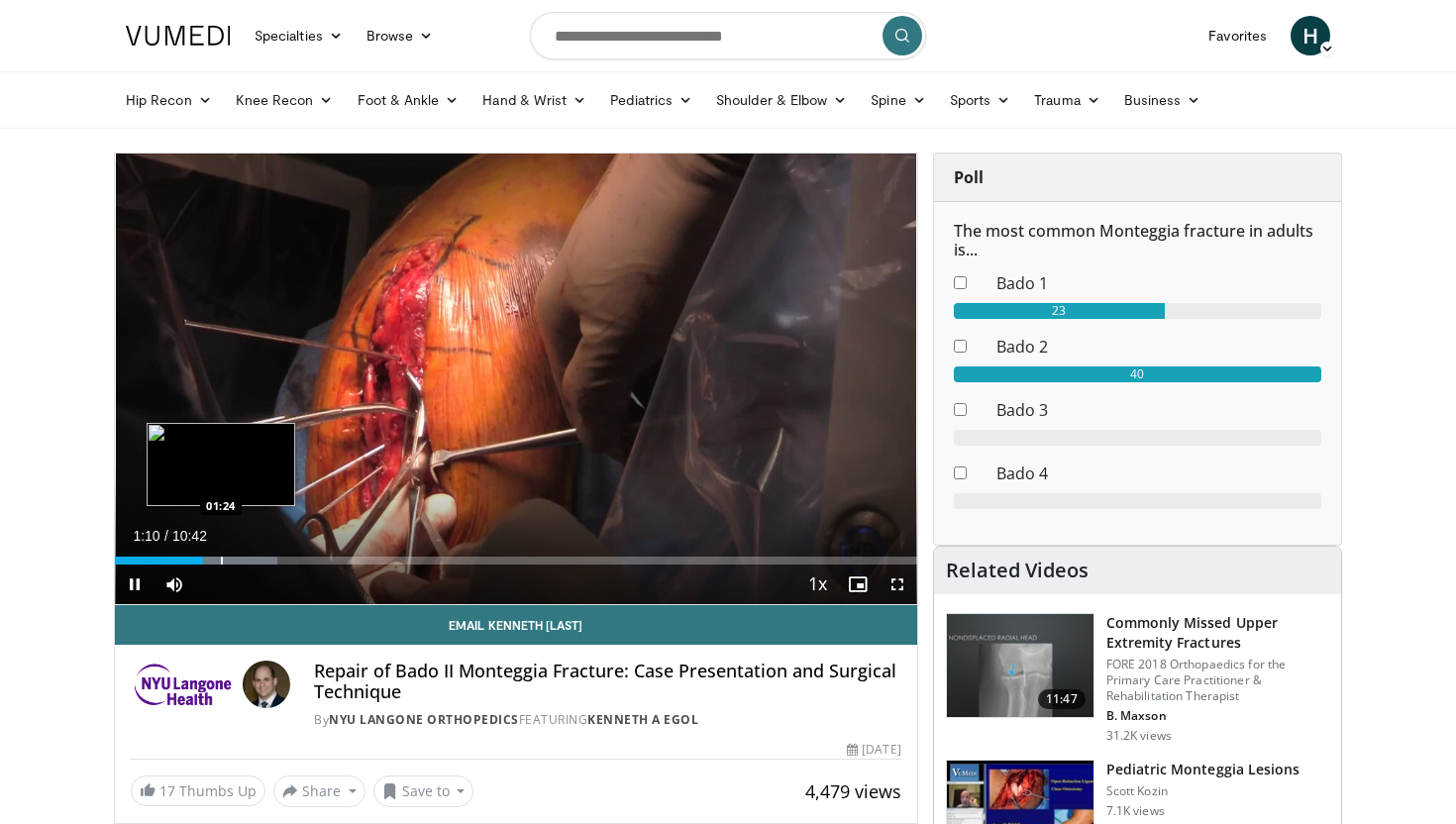 click at bounding box center (222, 561) 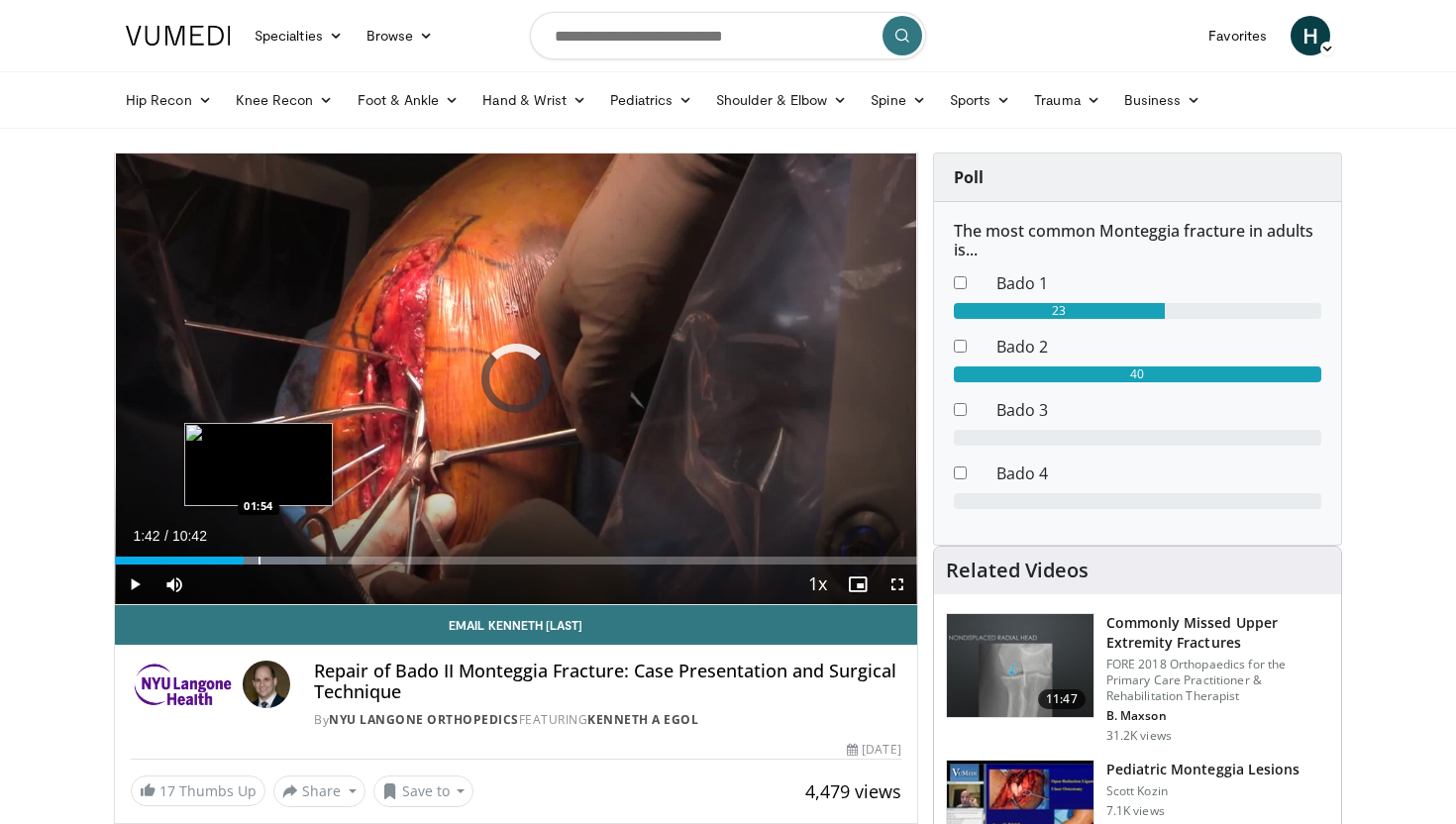 click at bounding box center [260, 561] 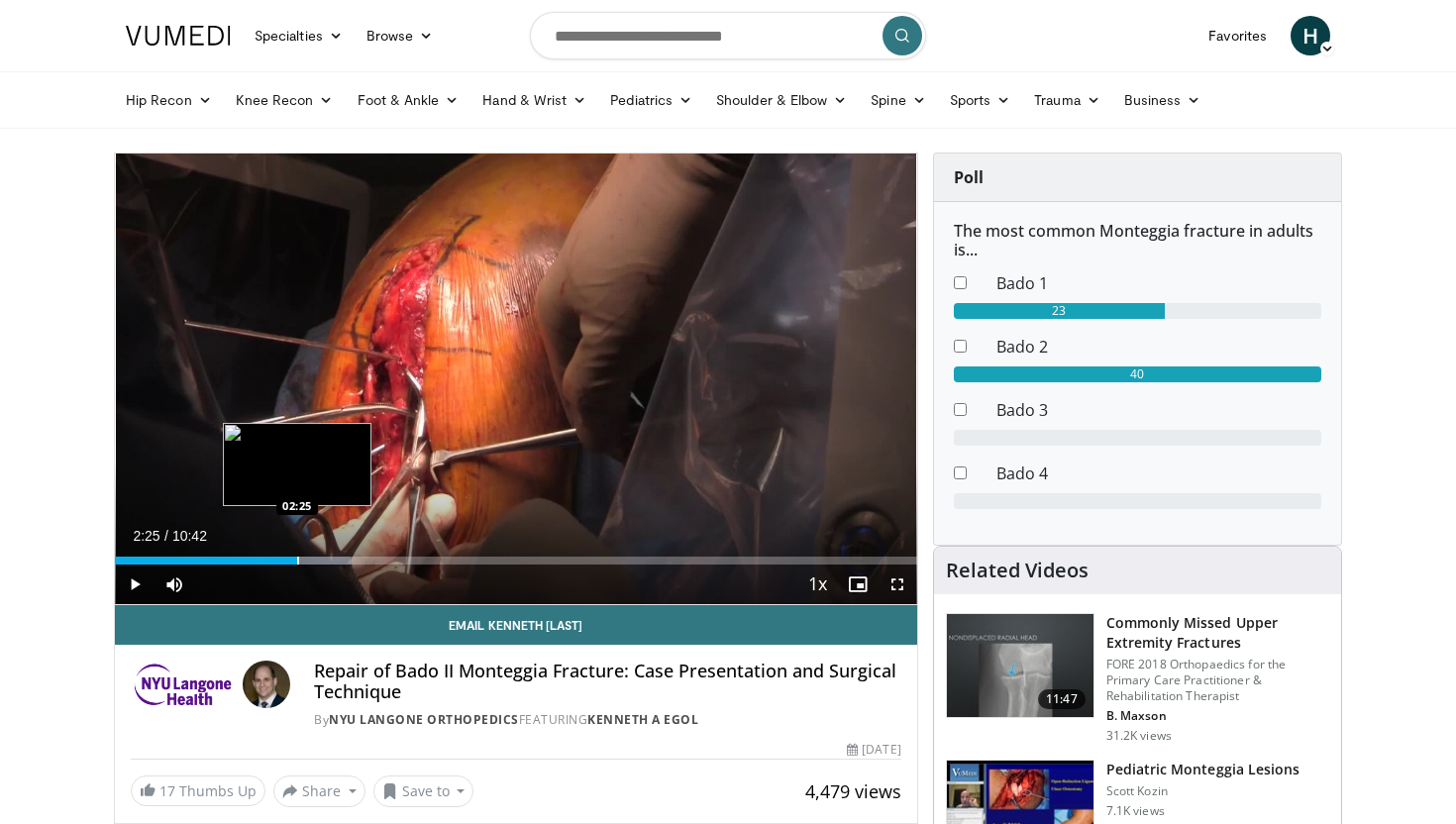 click at bounding box center [298, 561] 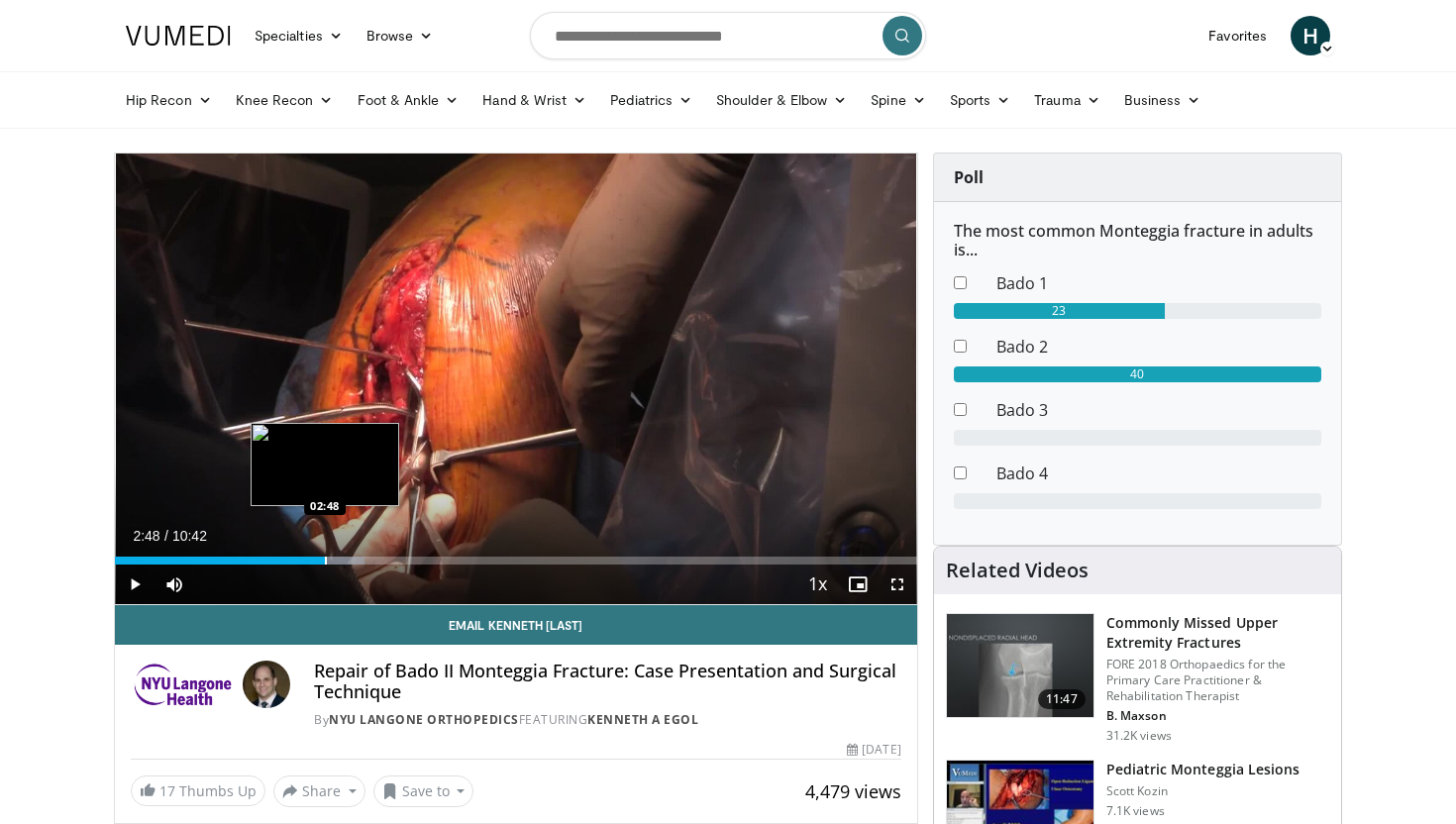 click at bounding box center [326, 561] 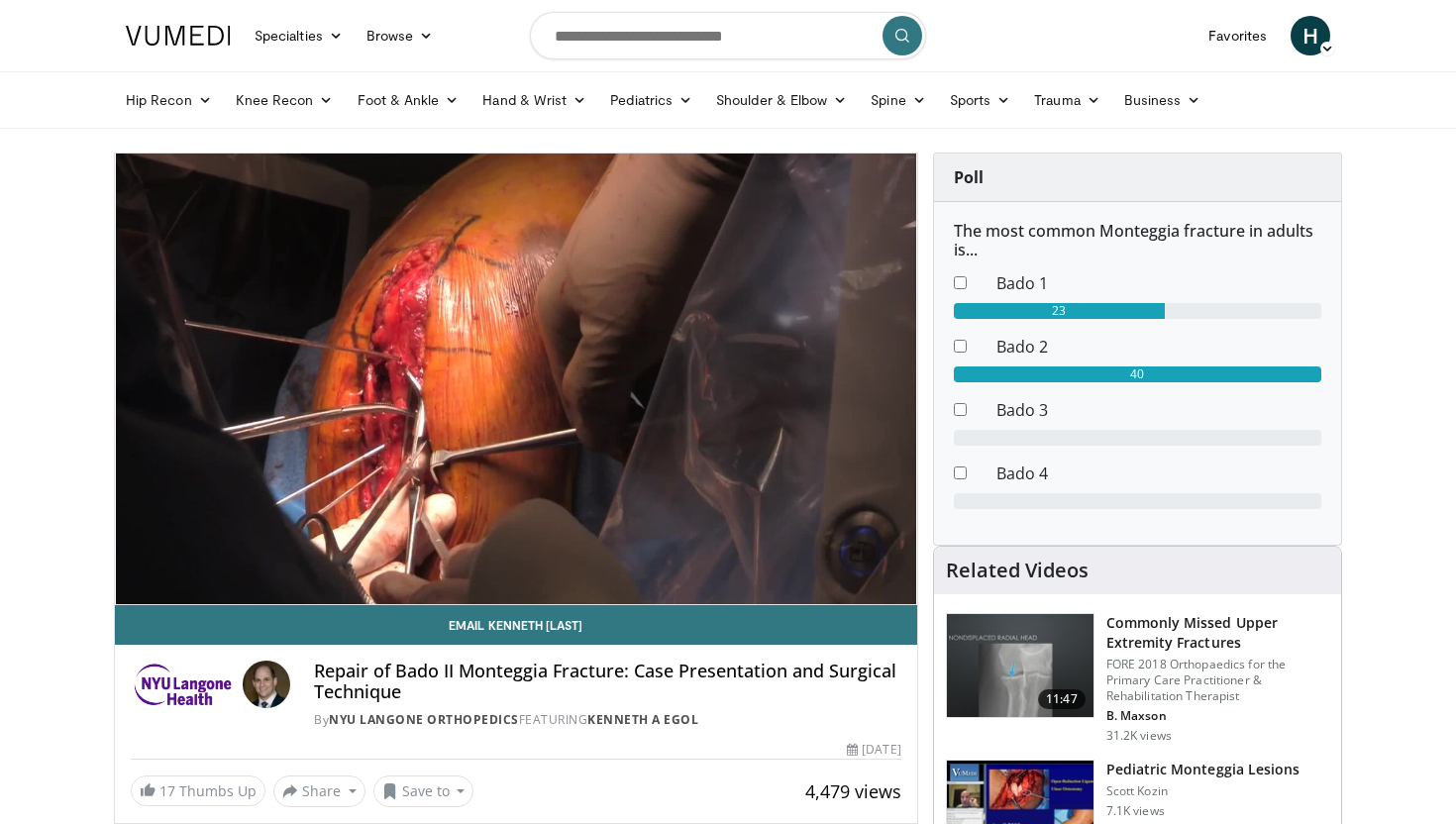 click on "**********" at bounding box center [516, 379] 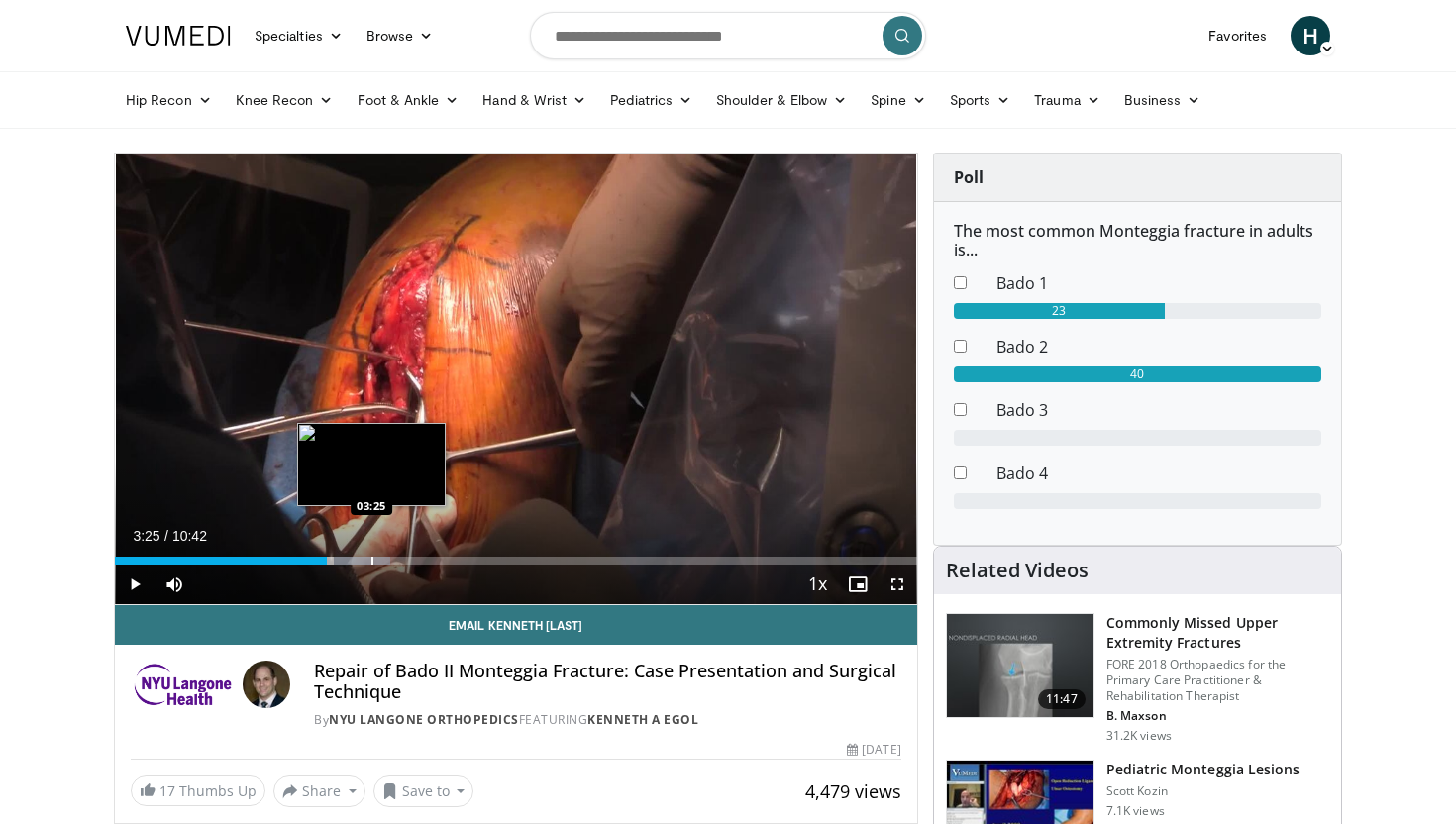 click at bounding box center [372, 561] 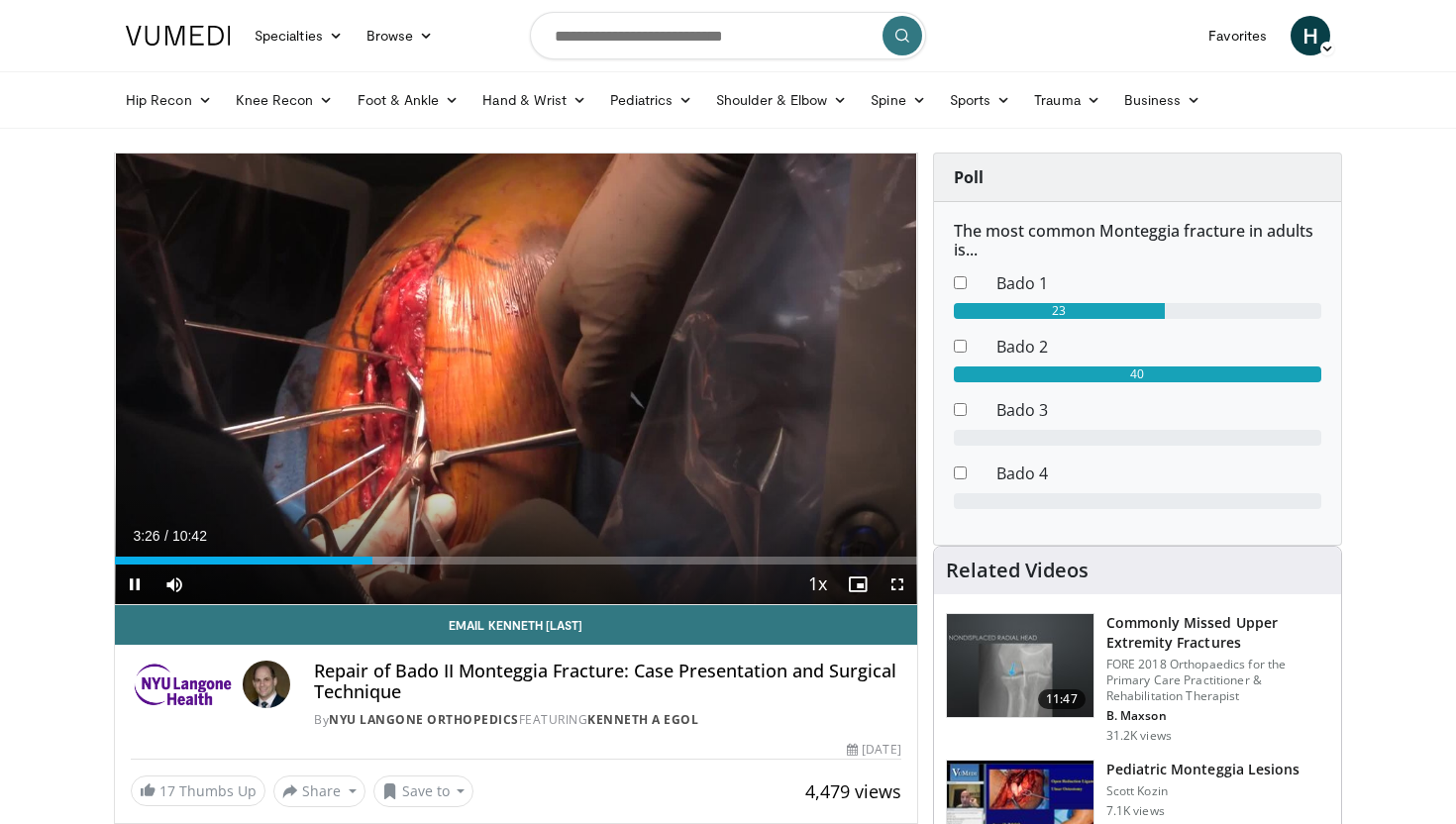 click on "Current Time  3:26 / Duration  10:42 Pause Skip Backward Skip Forward Mute 0% Loaded :  37.42% 03:26 03:33 Stream Type  LIVE Seek to live, currently behind live LIVE   1x Playback Rate 0.5x 0.75x 1x , selected 1.25x 1.5x 1.75x 2x Chapters Chapters Descriptions descriptions off , selected Captions captions settings , opens captions settings dialog captions off , selected Audio Track en (Main) , selected Fullscreen Enable picture-in-picture mode" at bounding box center [516, 584] 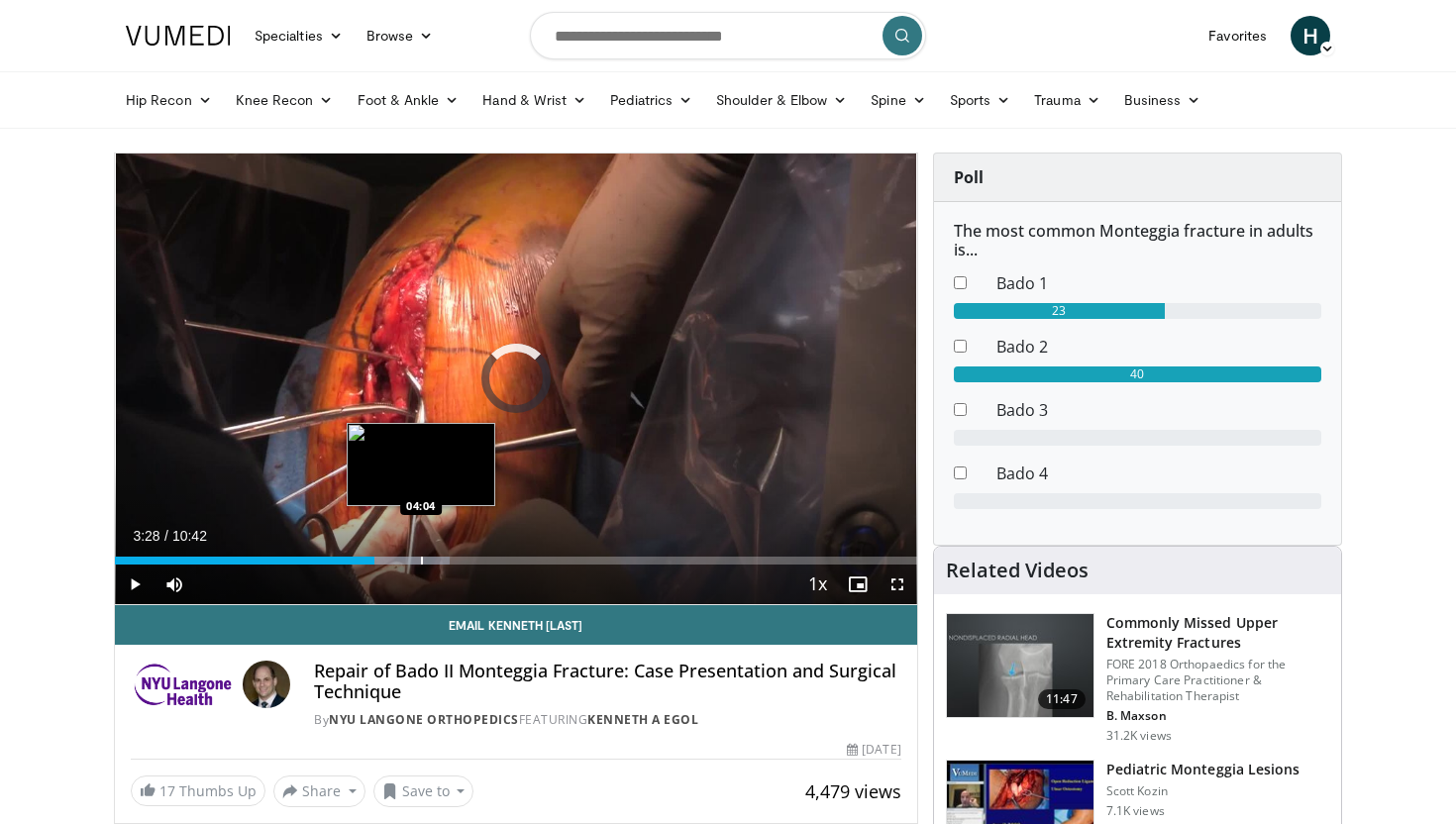 click on "Loaded :  41.71% 03:28 04:04" at bounding box center [516, 555] 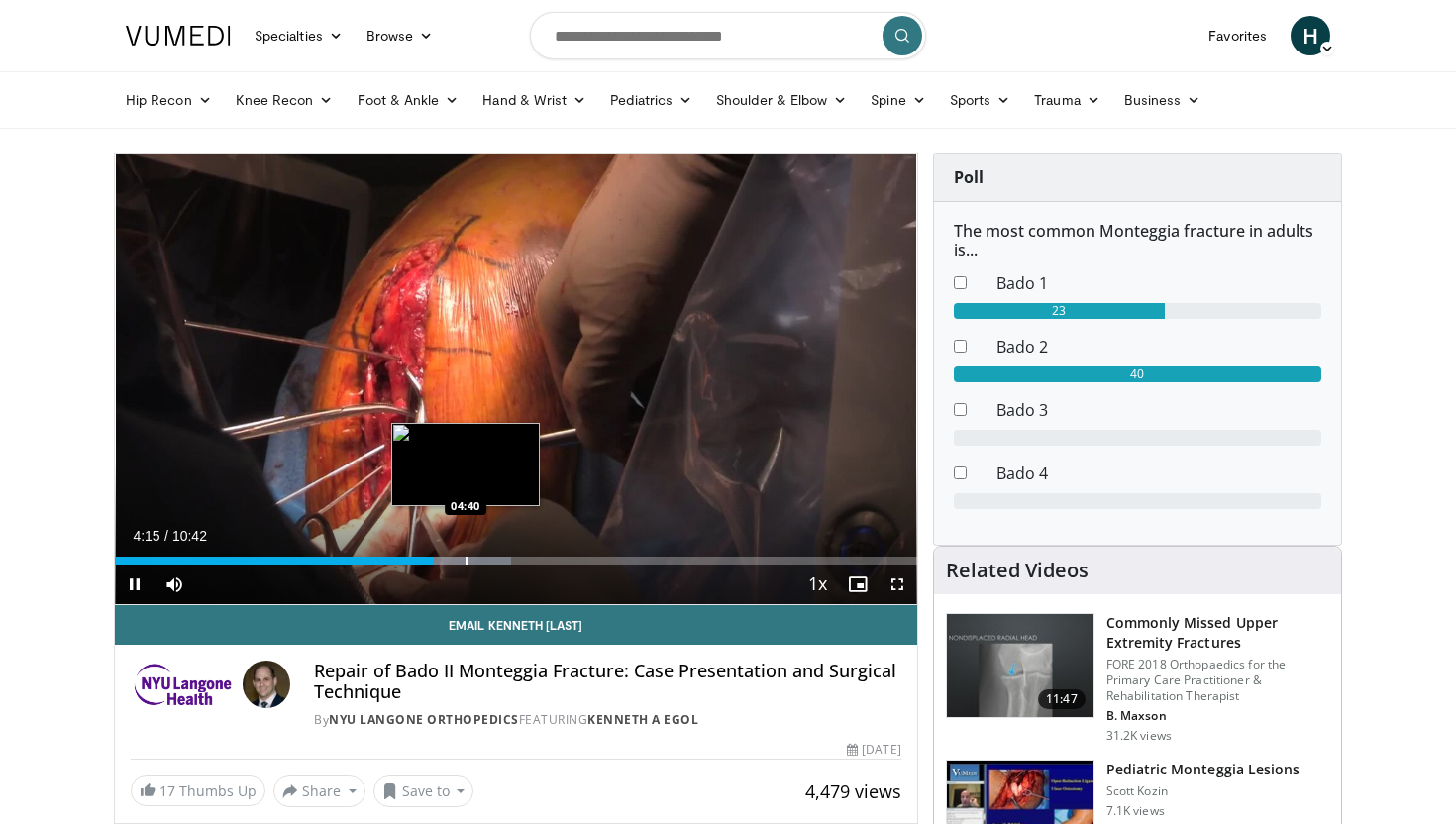 click at bounding box center [467, 561] 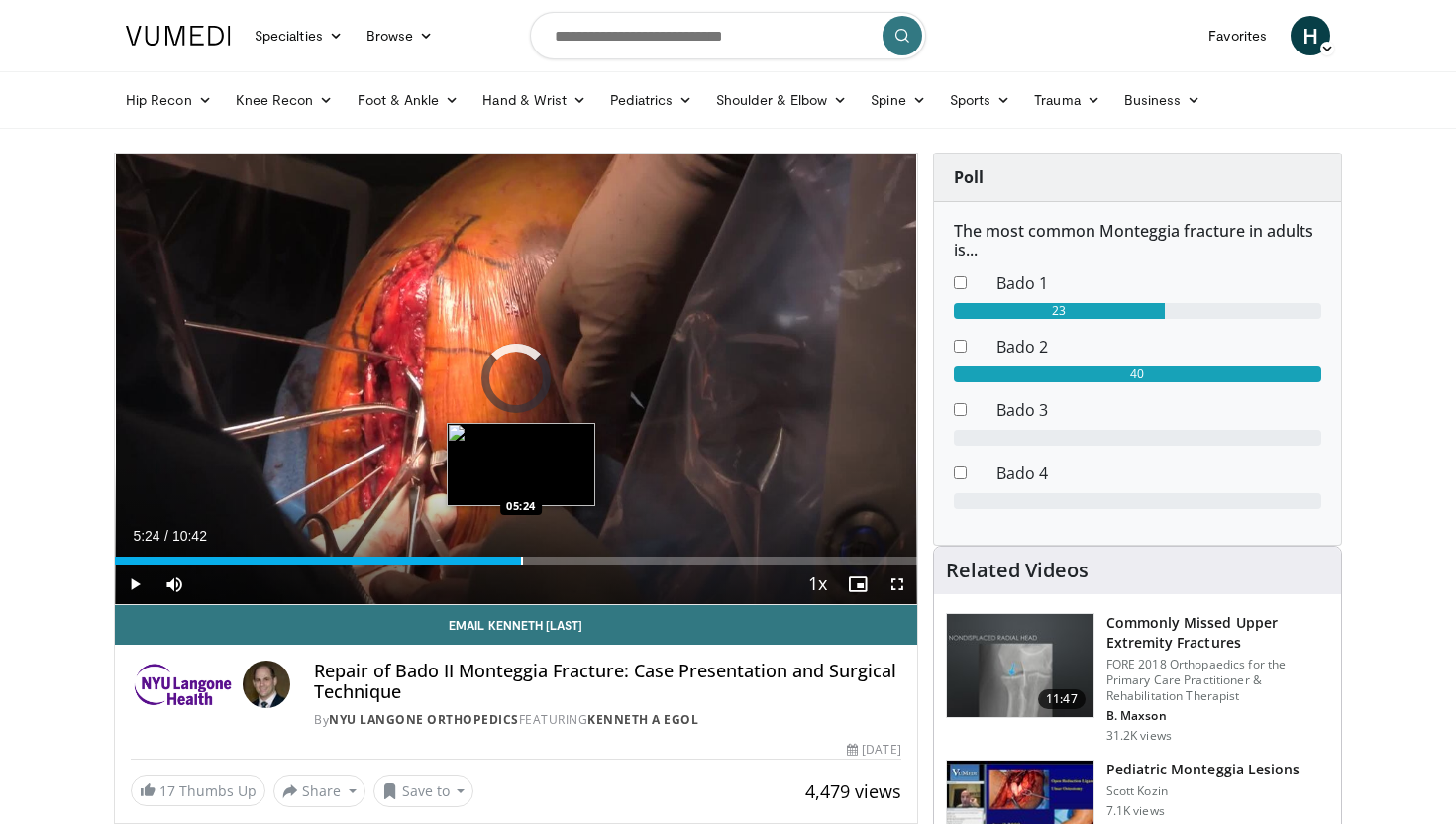 click at bounding box center [522, 561] 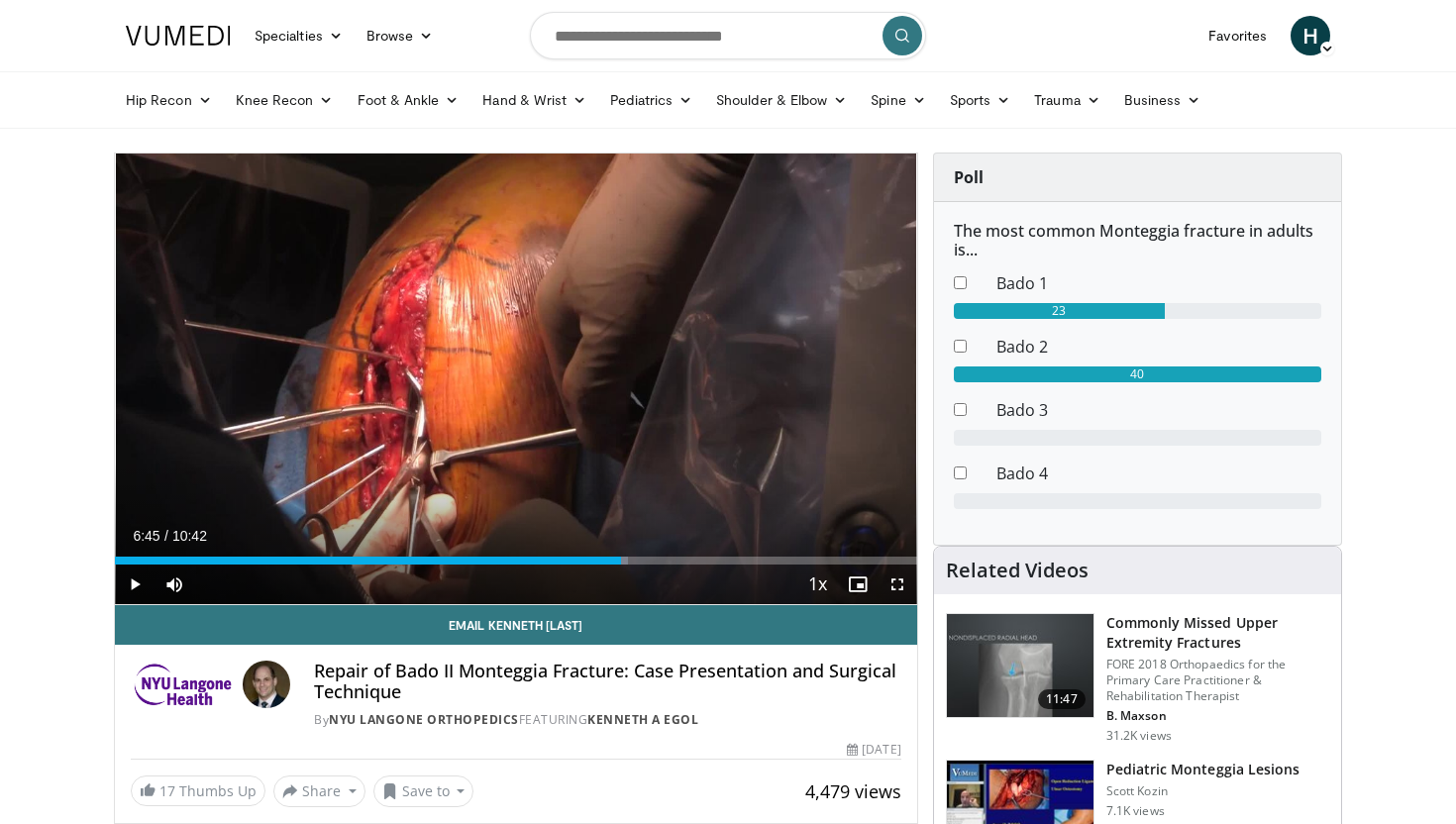 click at bounding box center (622, 561) 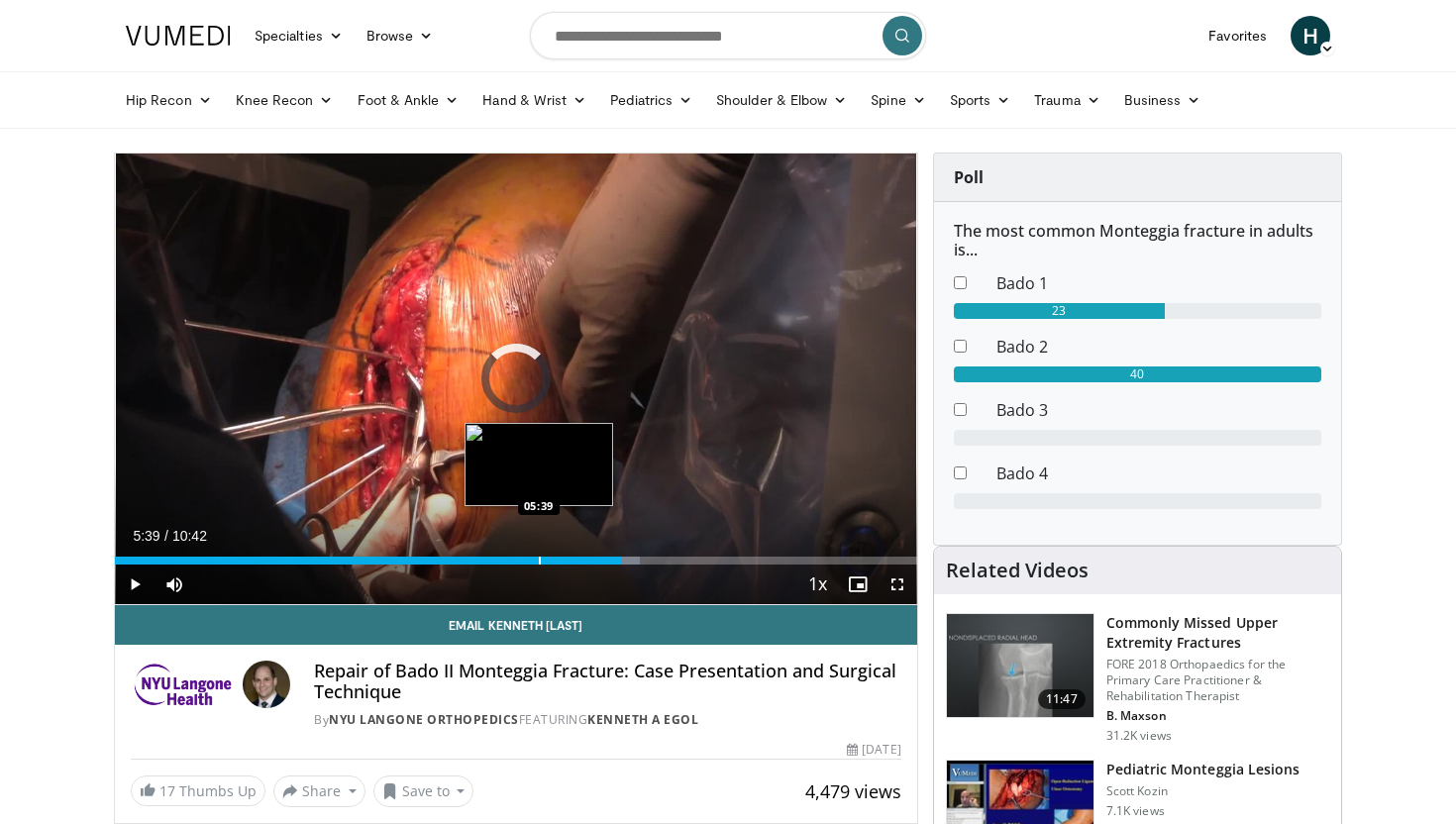 click on "Loaded :  65.49% 06:46 05:39" at bounding box center (516, 555) 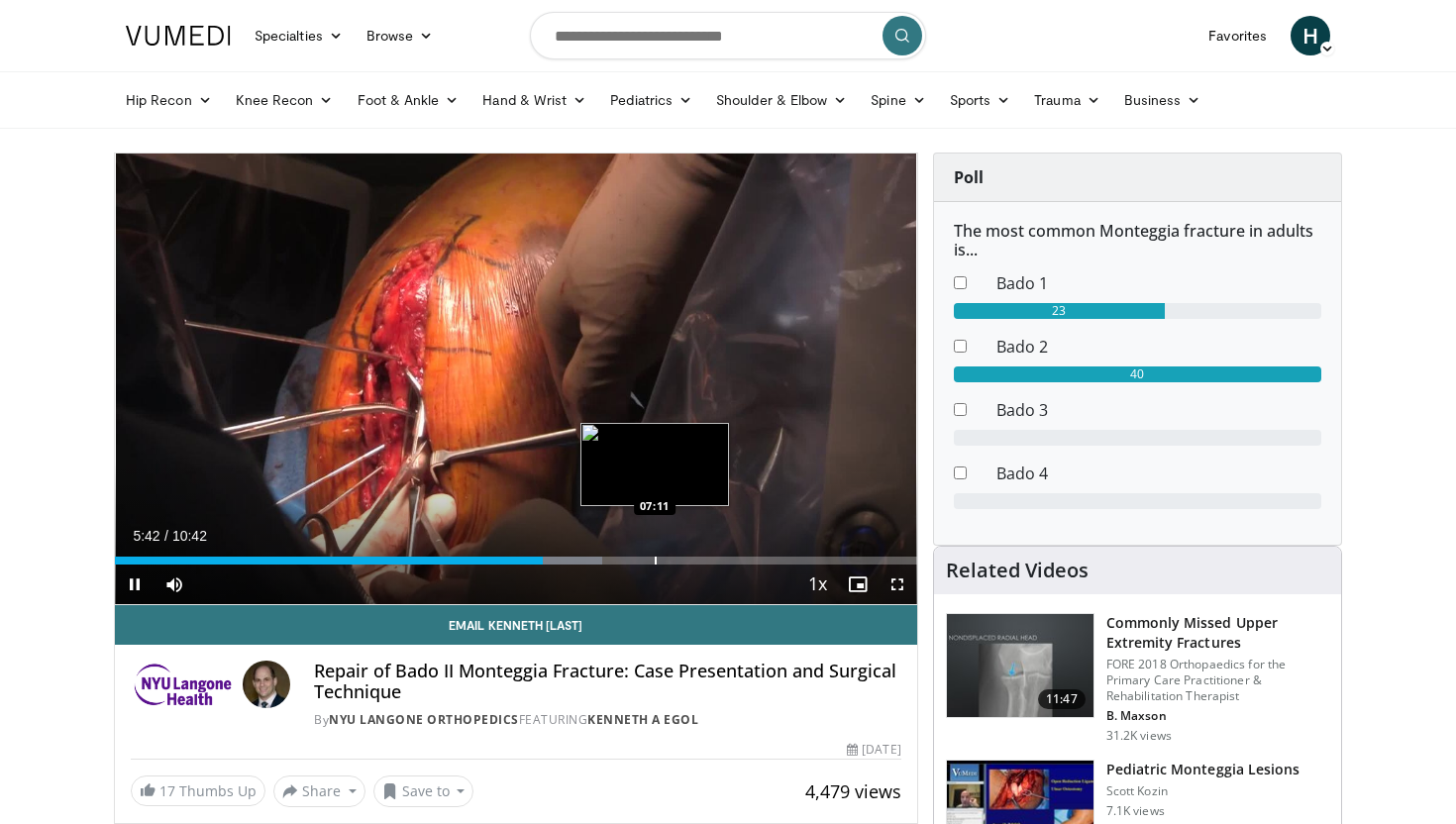 click at bounding box center (656, 561) 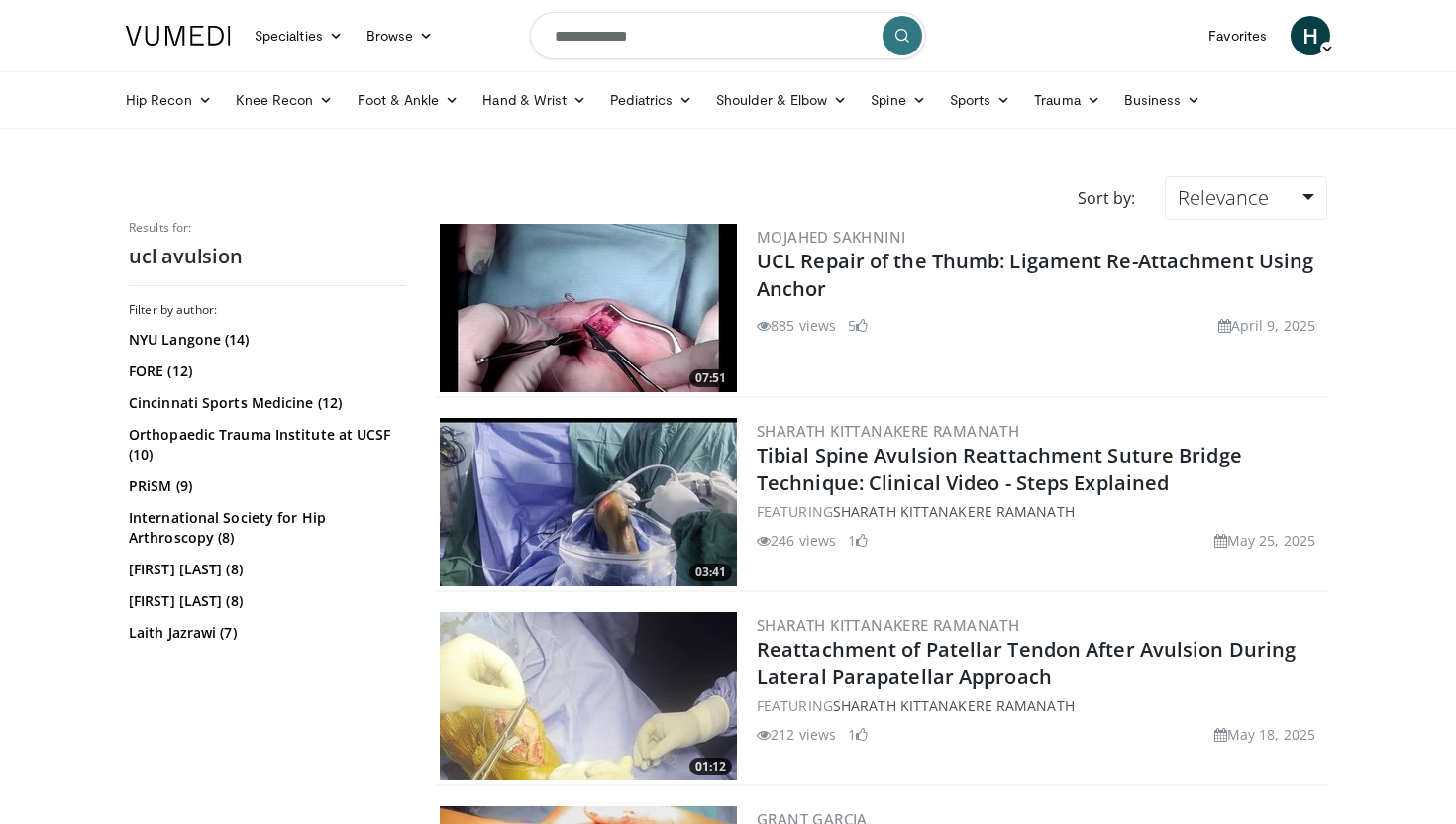 scroll, scrollTop: 0, scrollLeft: 0, axis: both 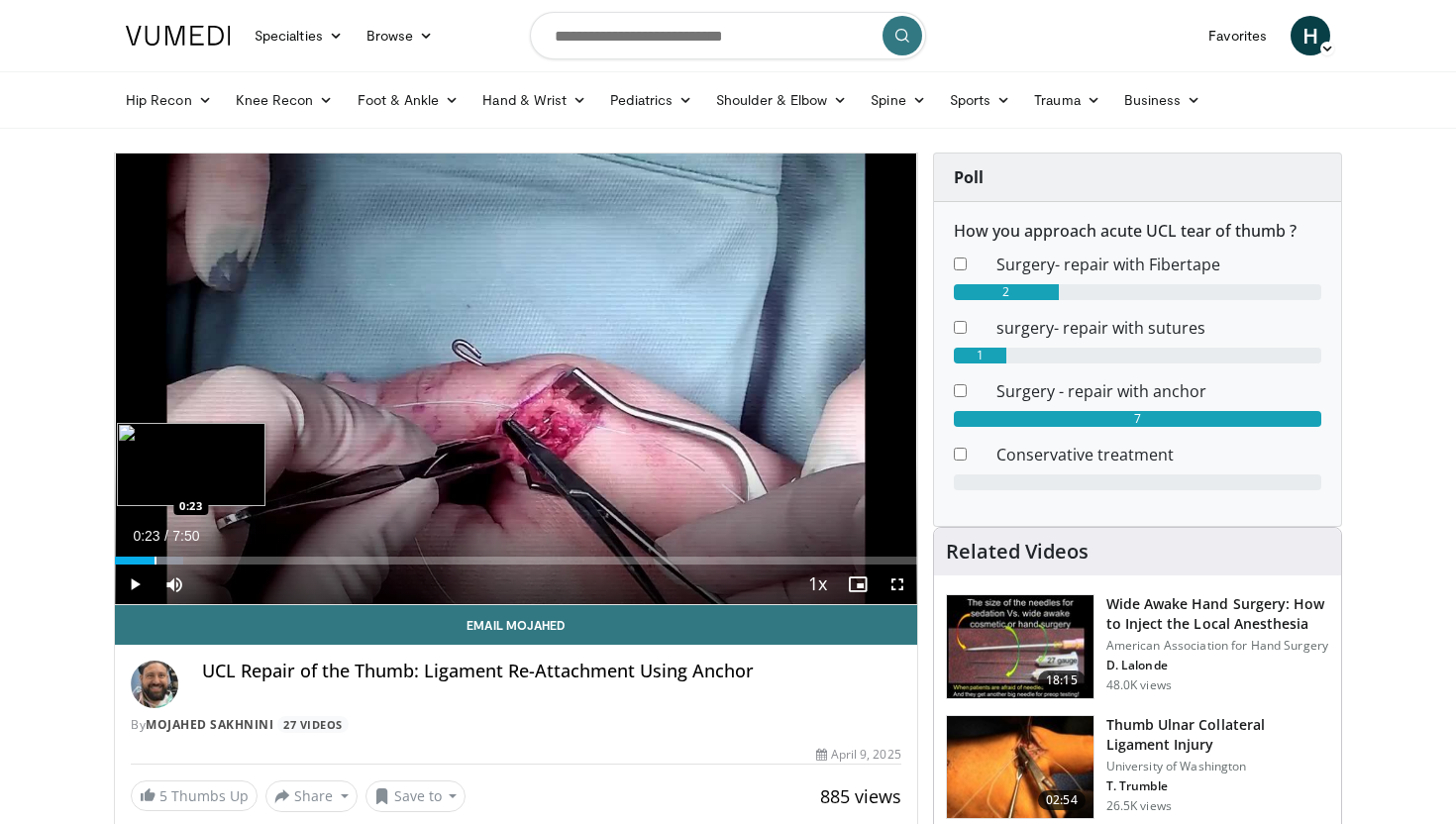 click at bounding box center (156, 561) 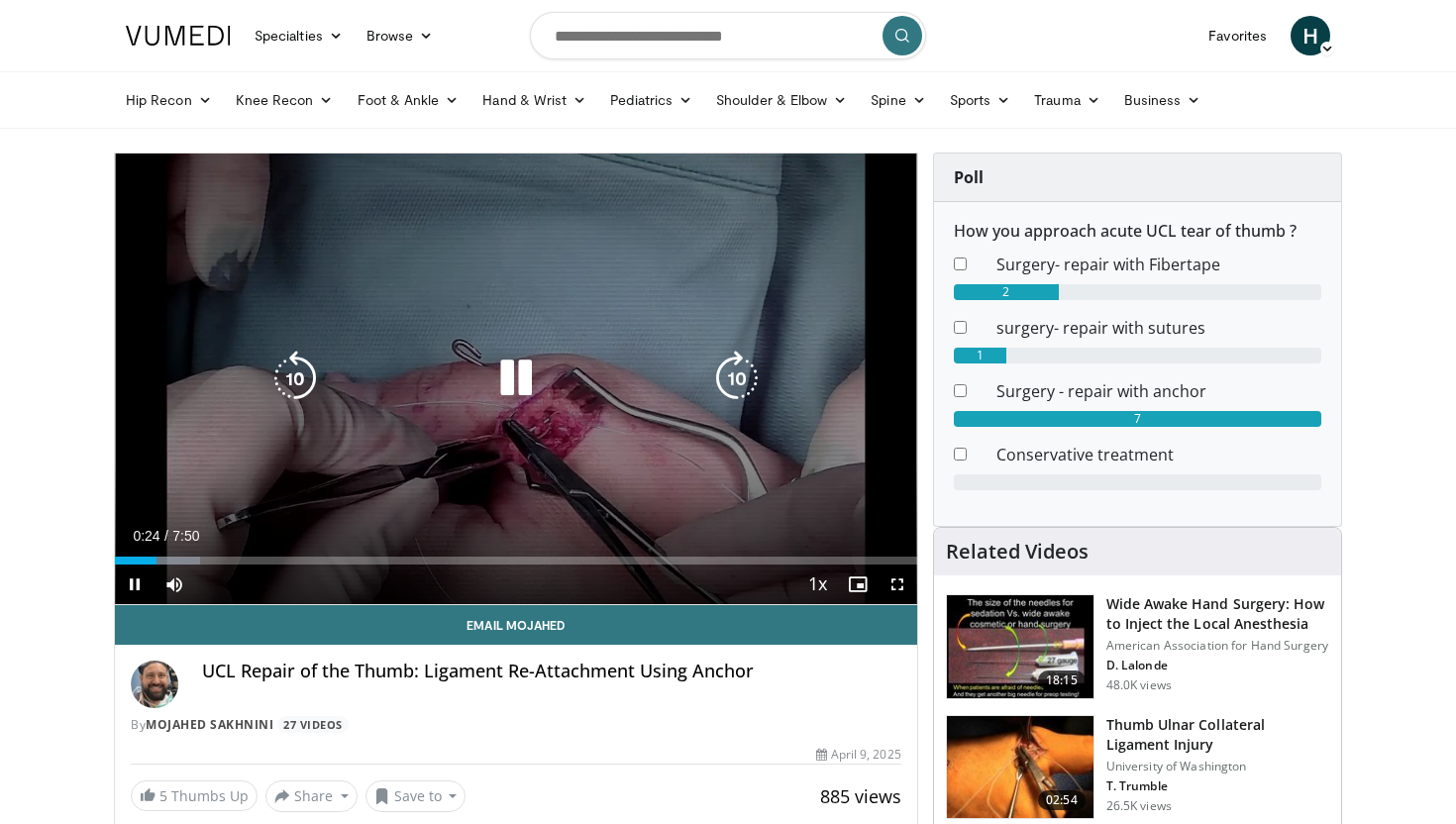 click on "Loaded :  10.64% 0:24 0:09" at bounding box center (516, 555) 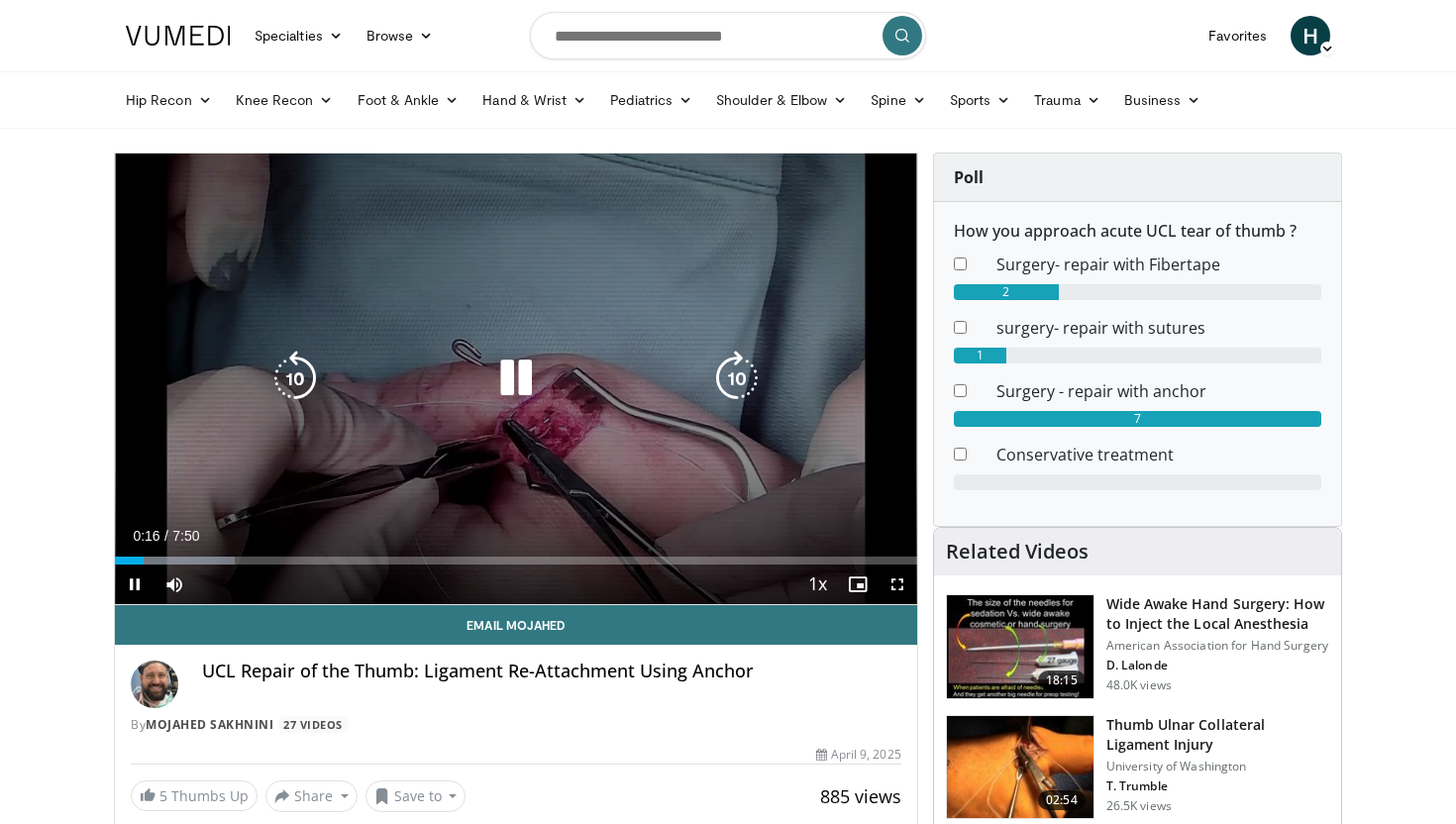 click on "10 seconds
Tap to unmute" at bounding box center [516, 378] 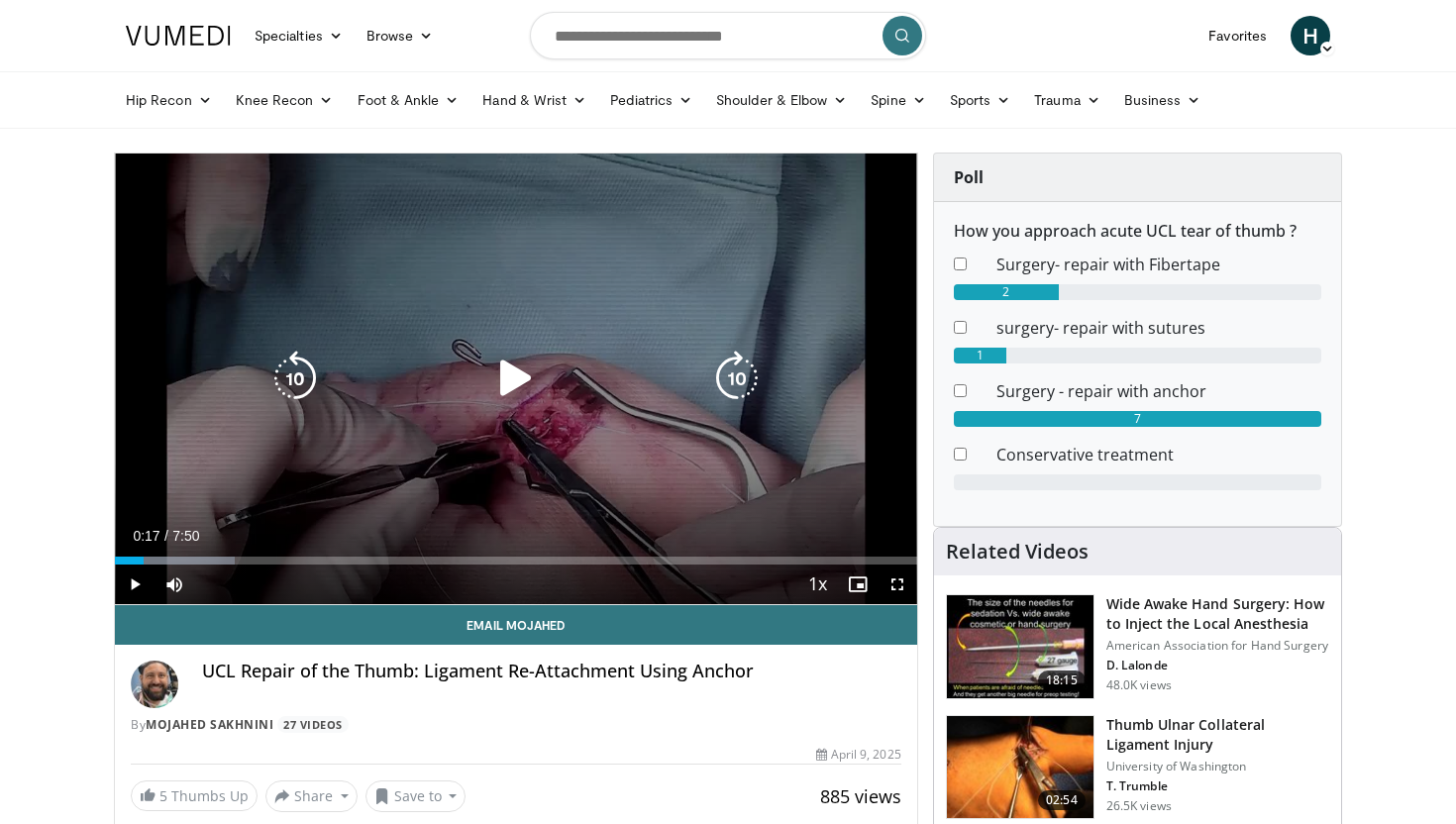 click at bounding box center [516, 378] 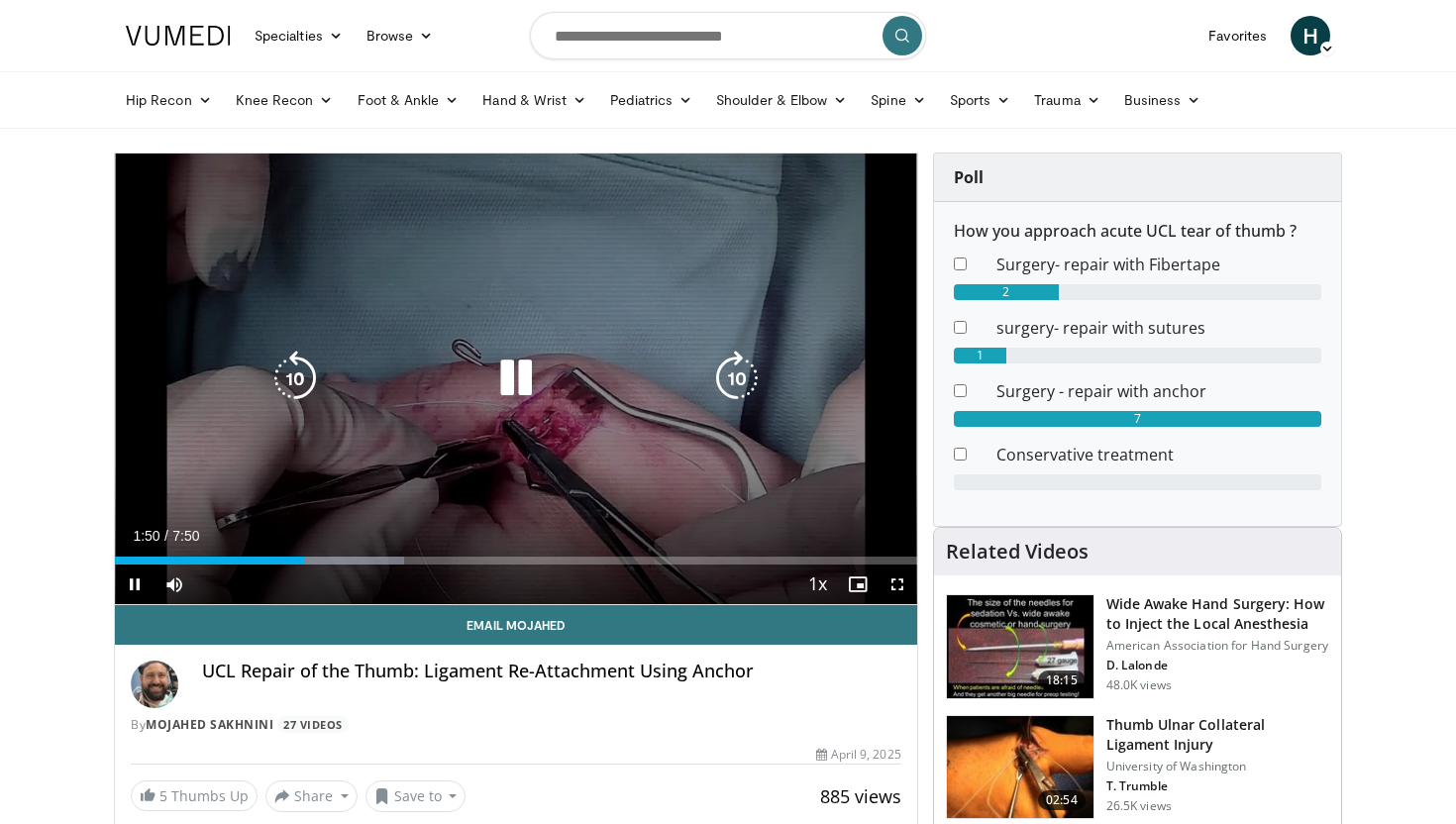 click at bounding box center (516, 378) 